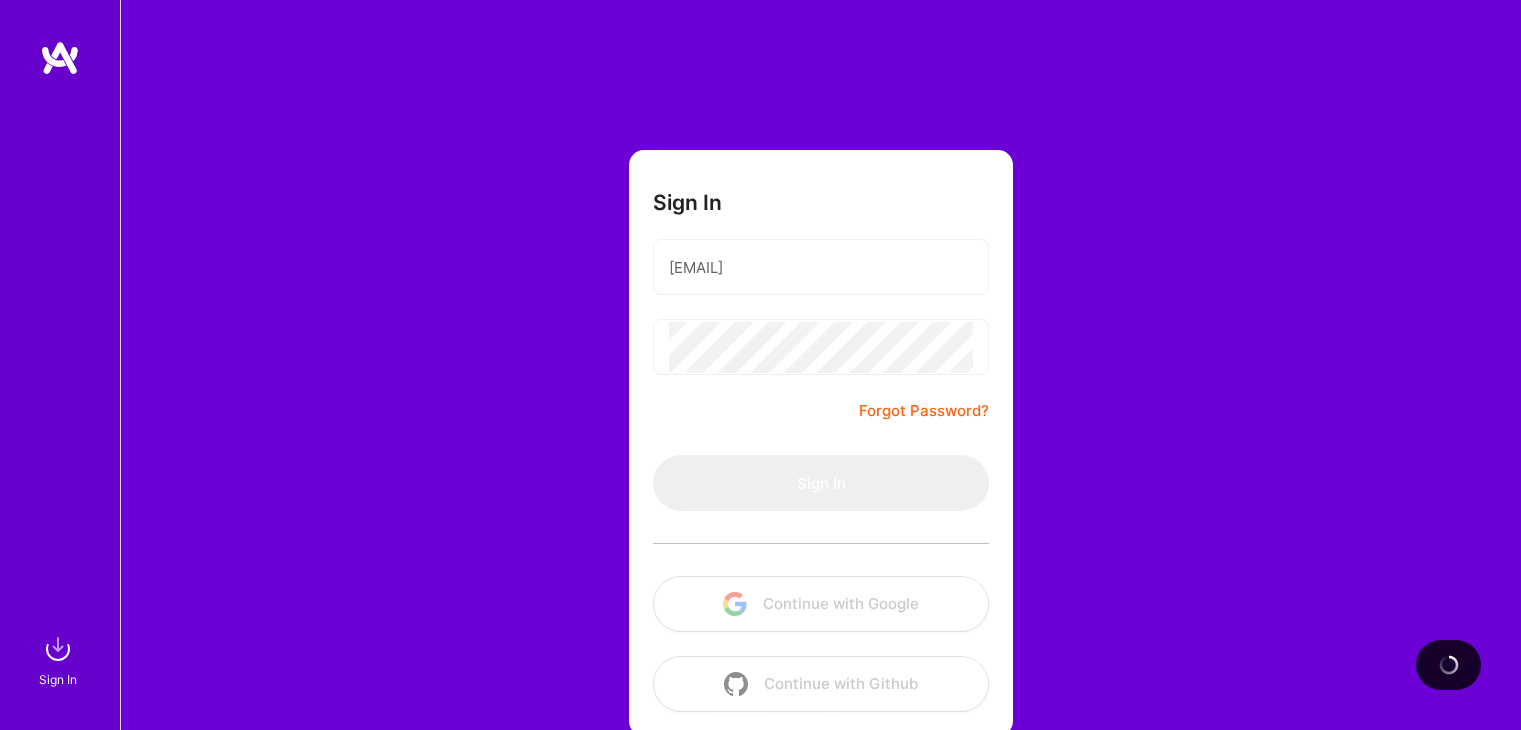 scroll, scrollTop: 0, scrollLeft: 0, axis: both 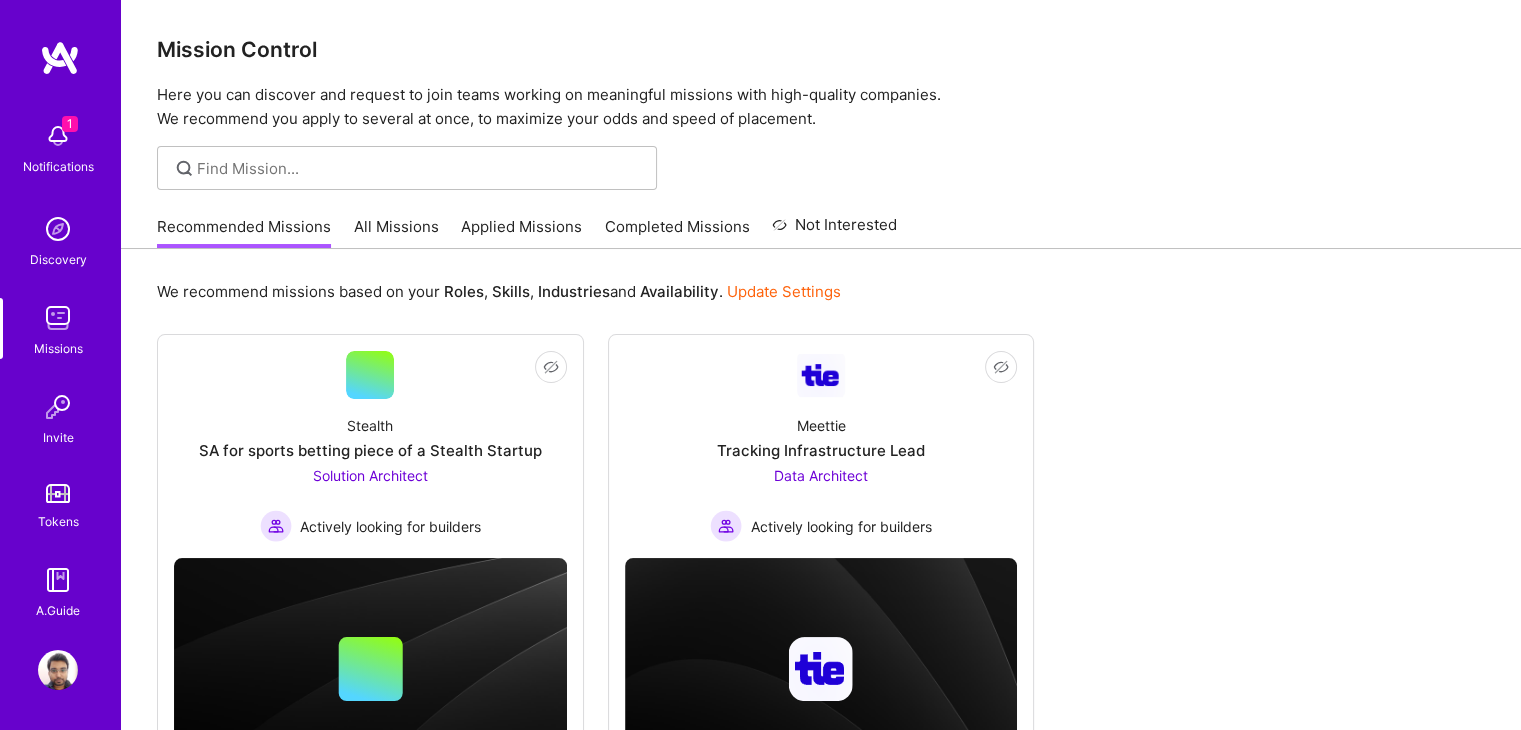 click on "Notifications" at bounding box center [58, 166] 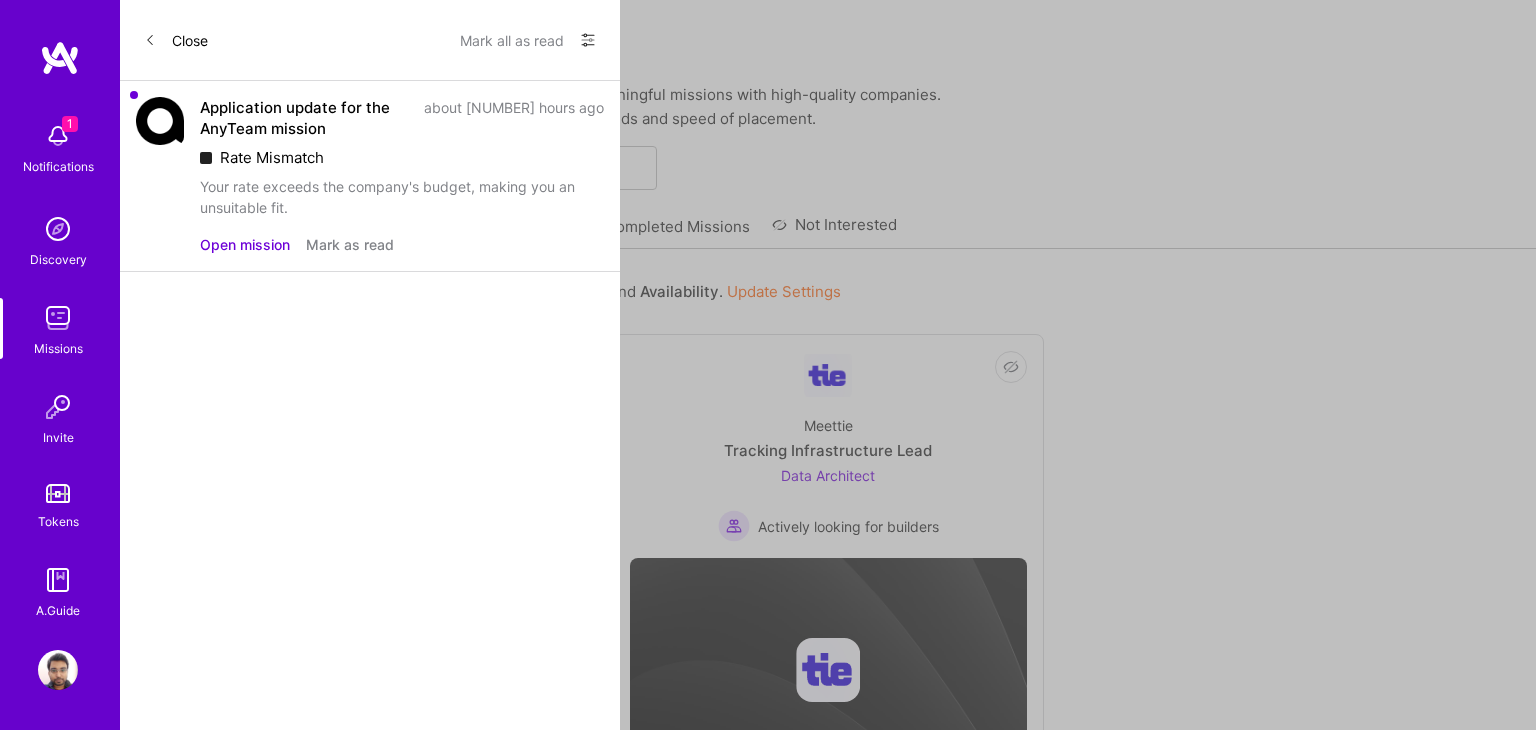 click on "Open mission" at bounding box center [245, 244] 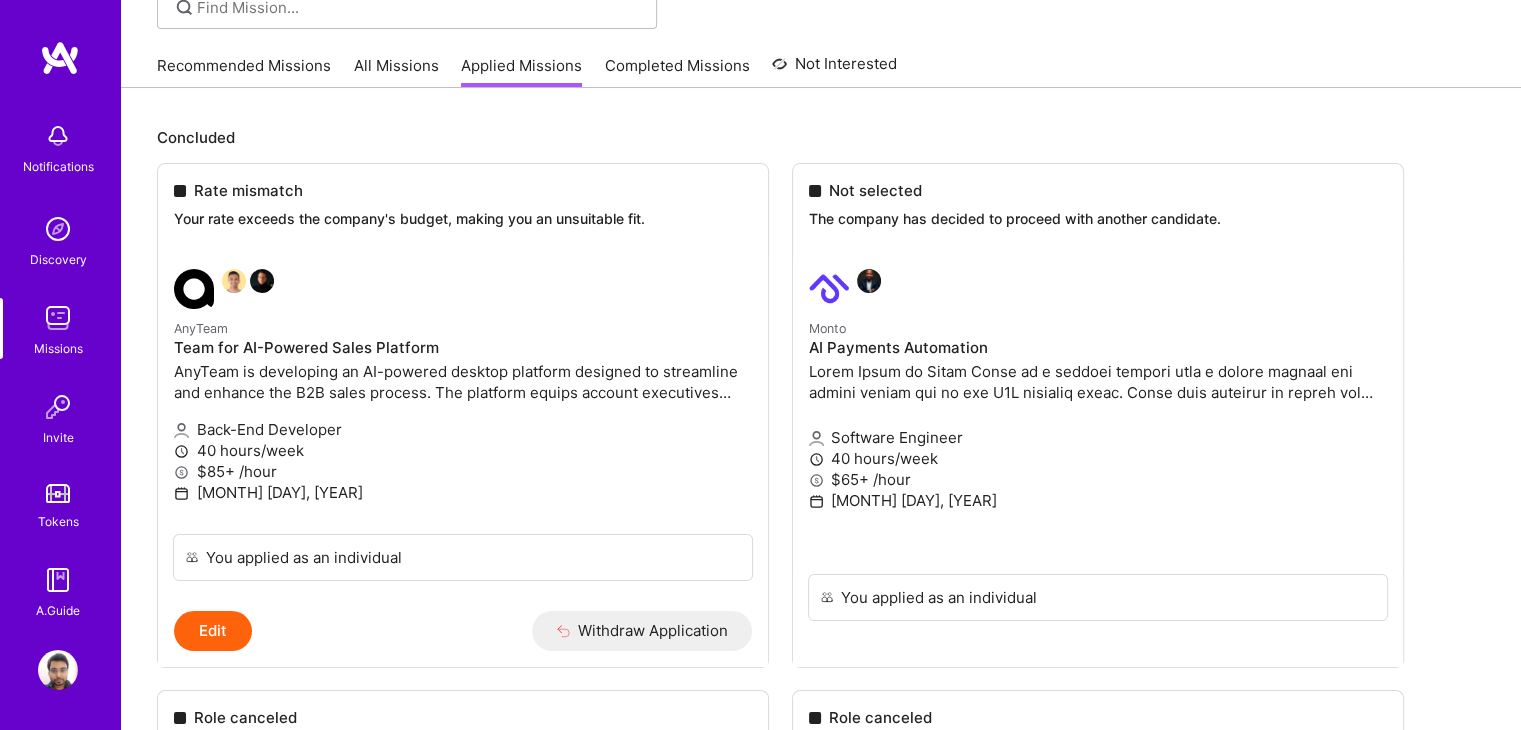 scroll, scrollTop: 168, scrollLeft: 0, axis: vertical 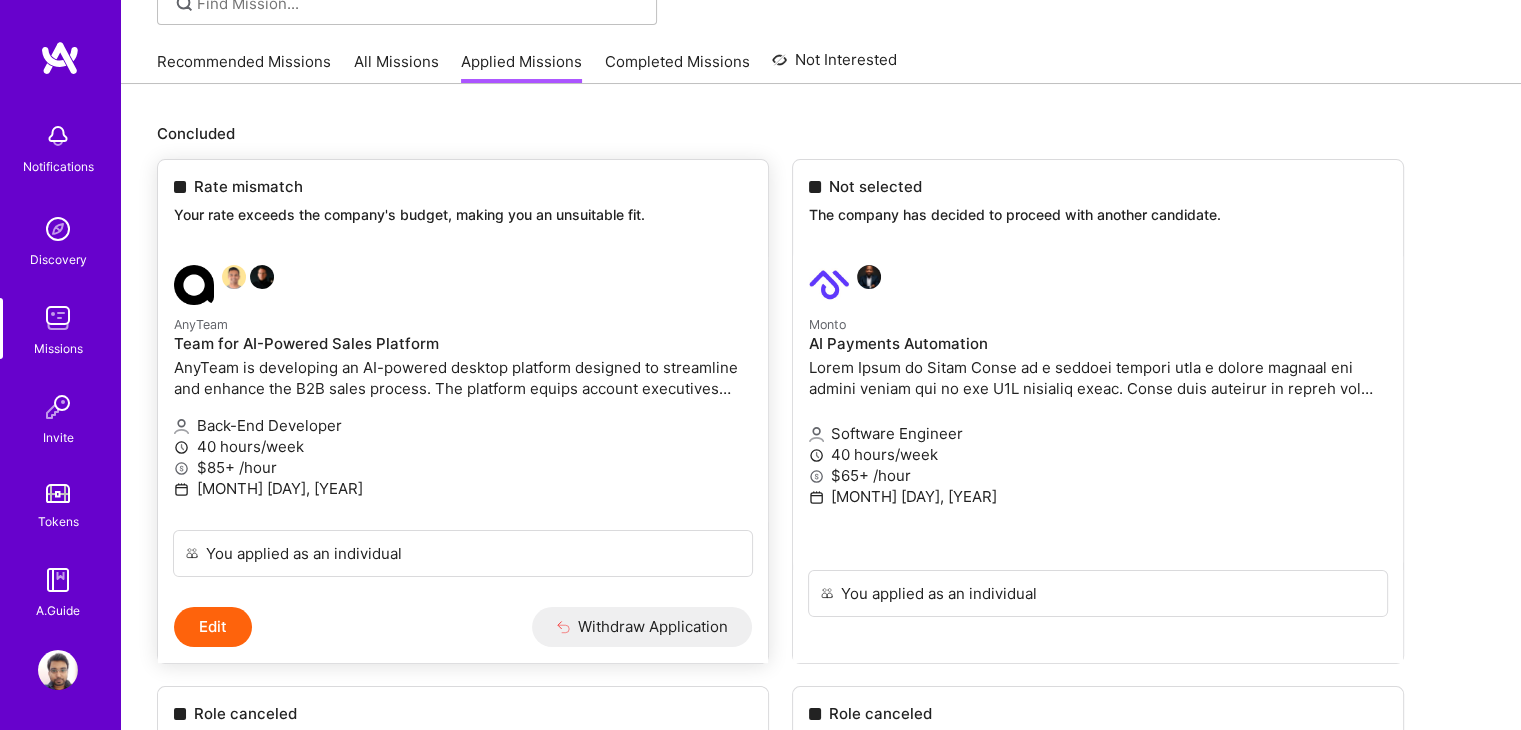 click on "Edit" at bounding box center [213, 627] 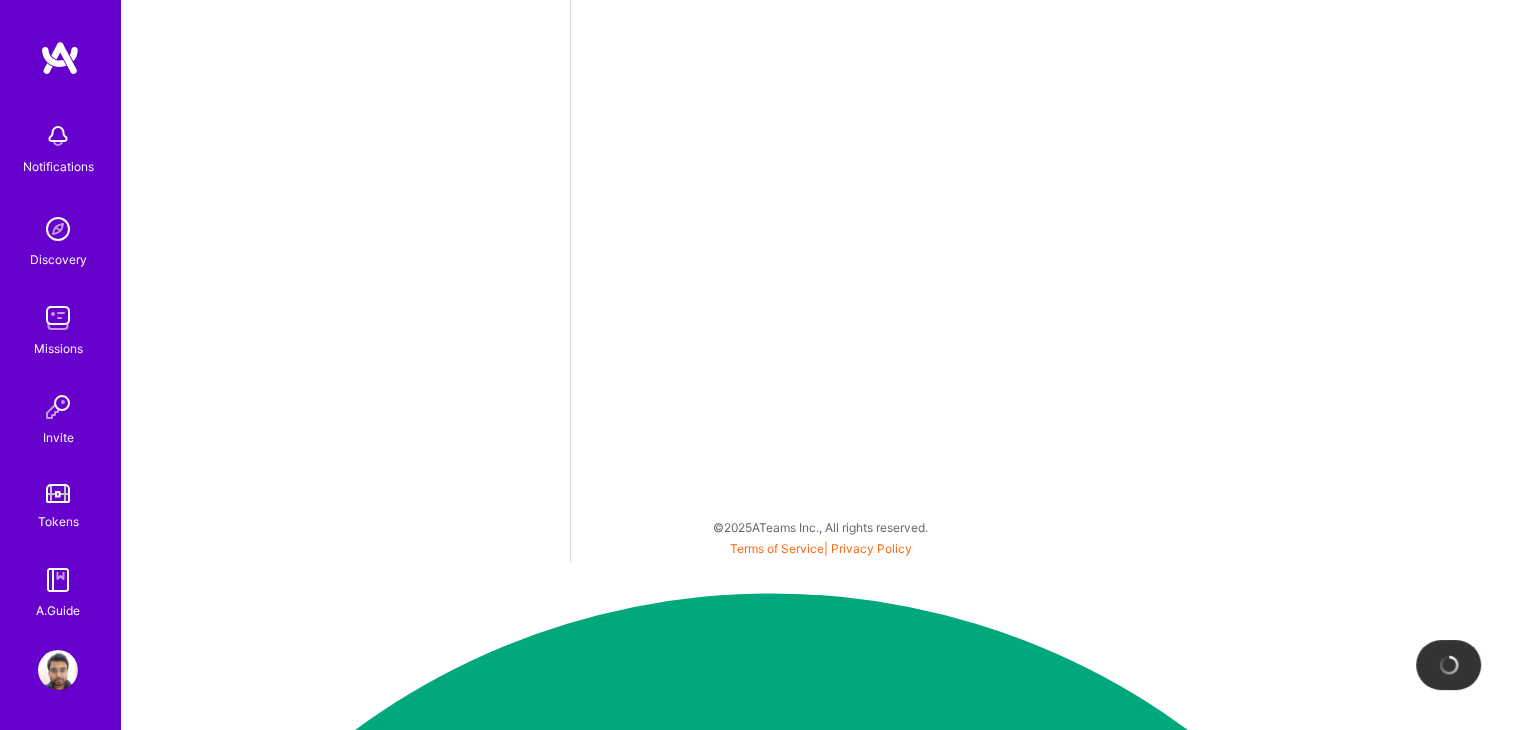 scroll, scrollTop: 0, scrollLeft: 0, axis: both 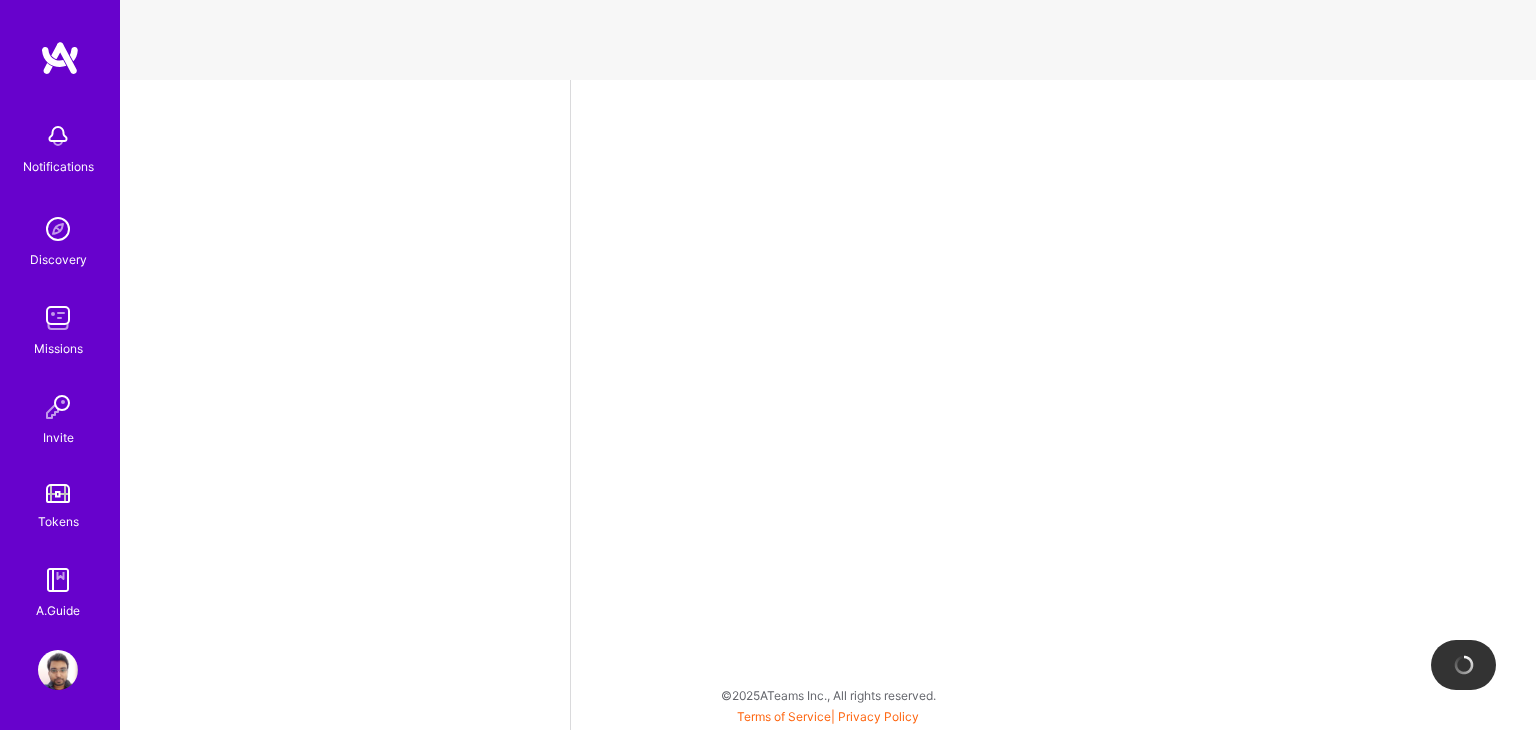 select on "IN" 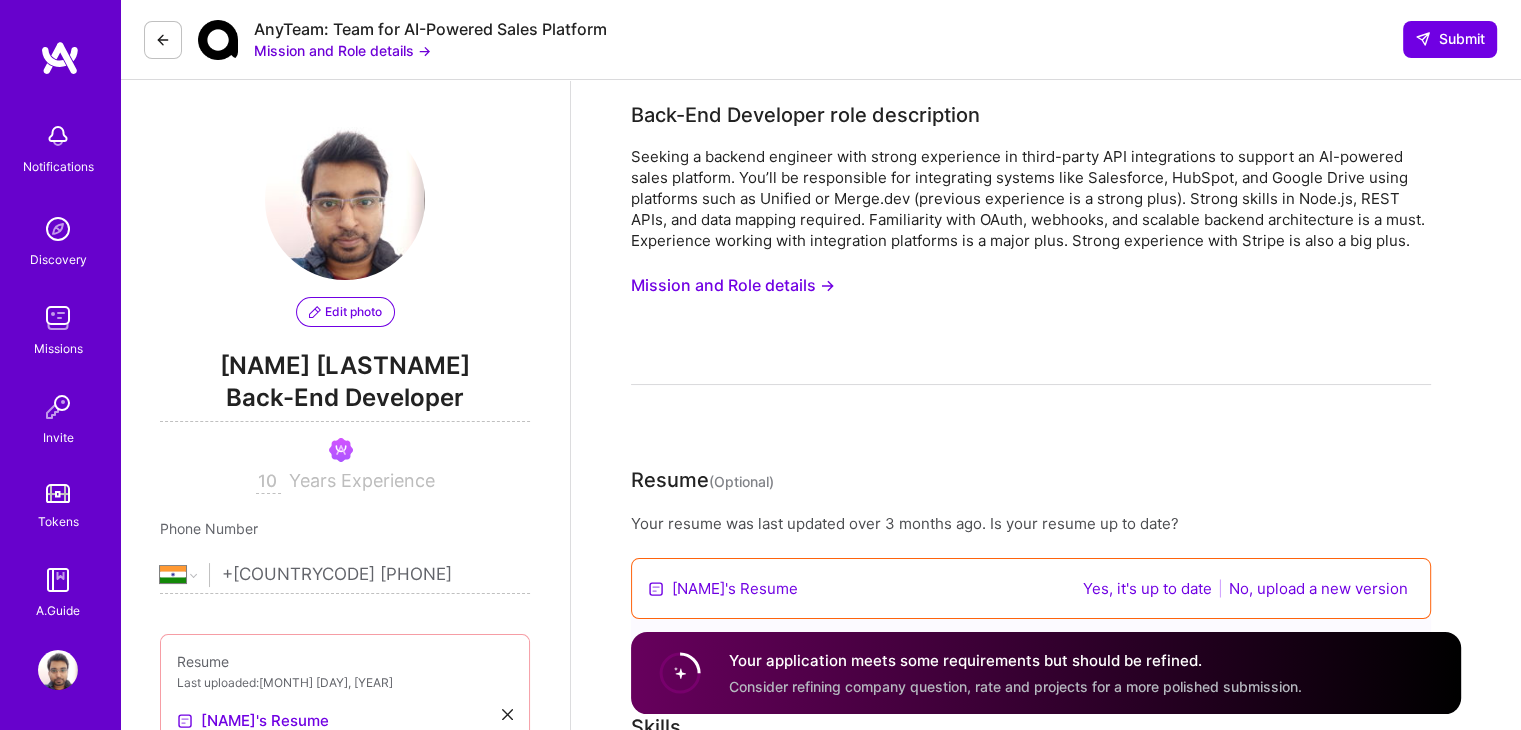 click on "Mission and Role details →" at bounding box center [342, 50] 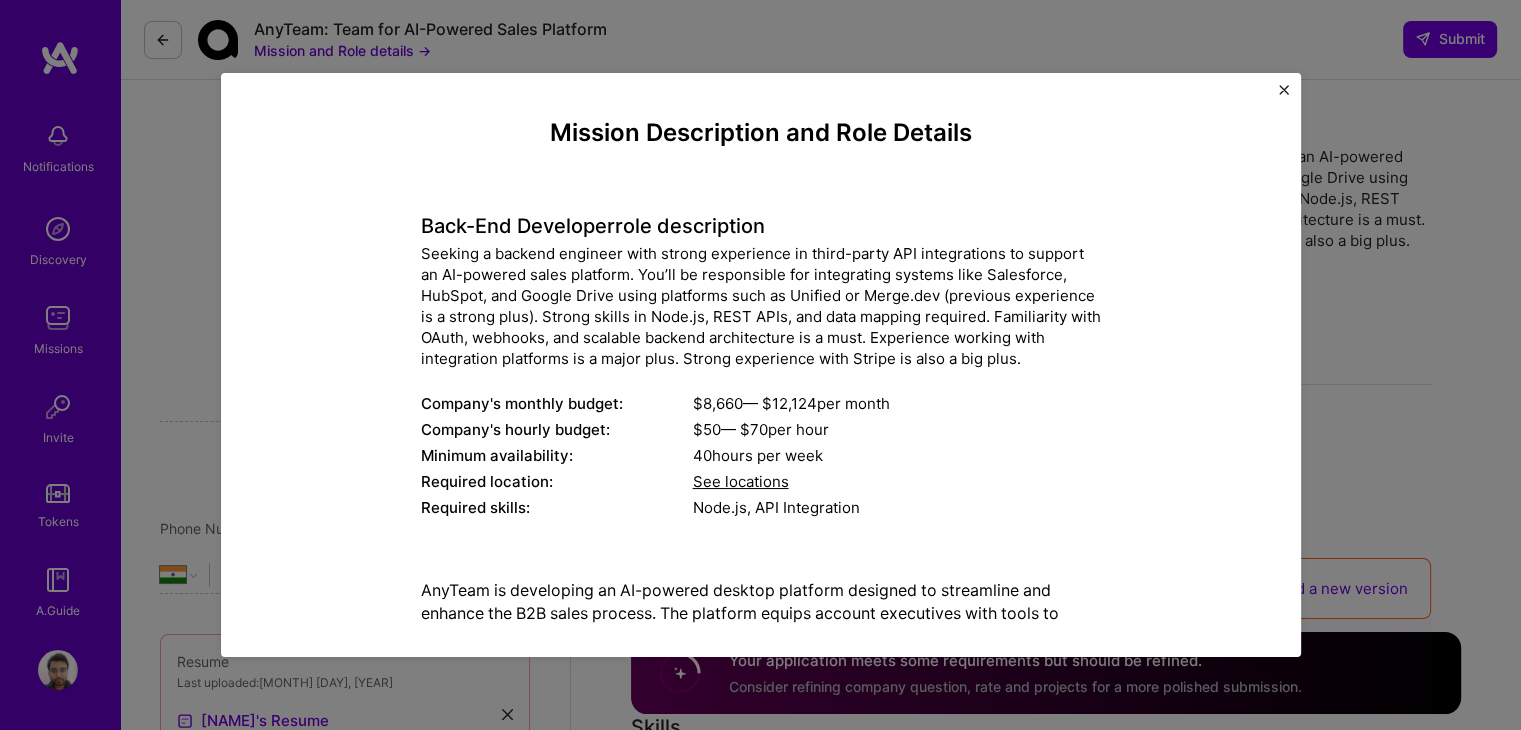 click at bounding box center [1284, 90] 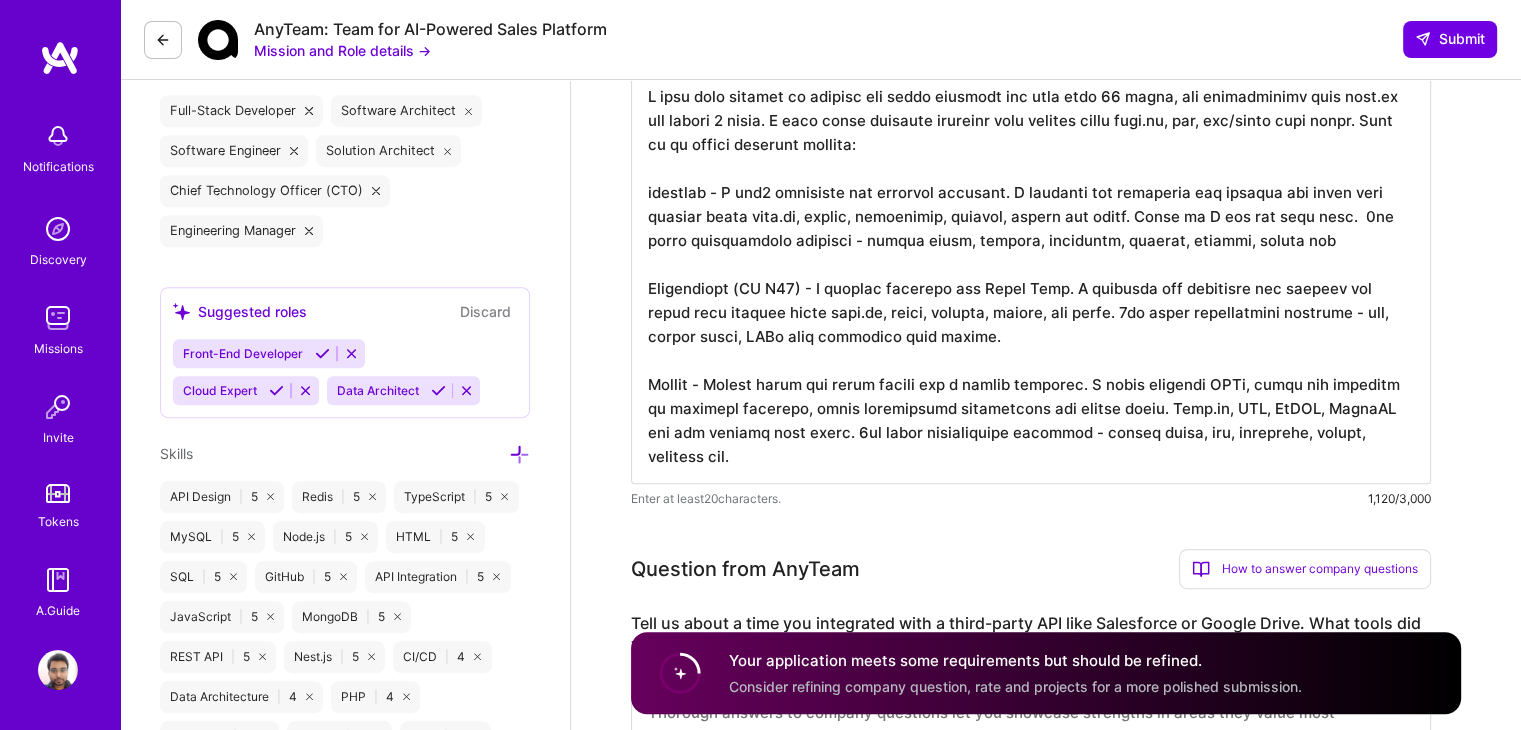 scroll, scrollTop: 916, scrollLeft: 0, axis: vertical 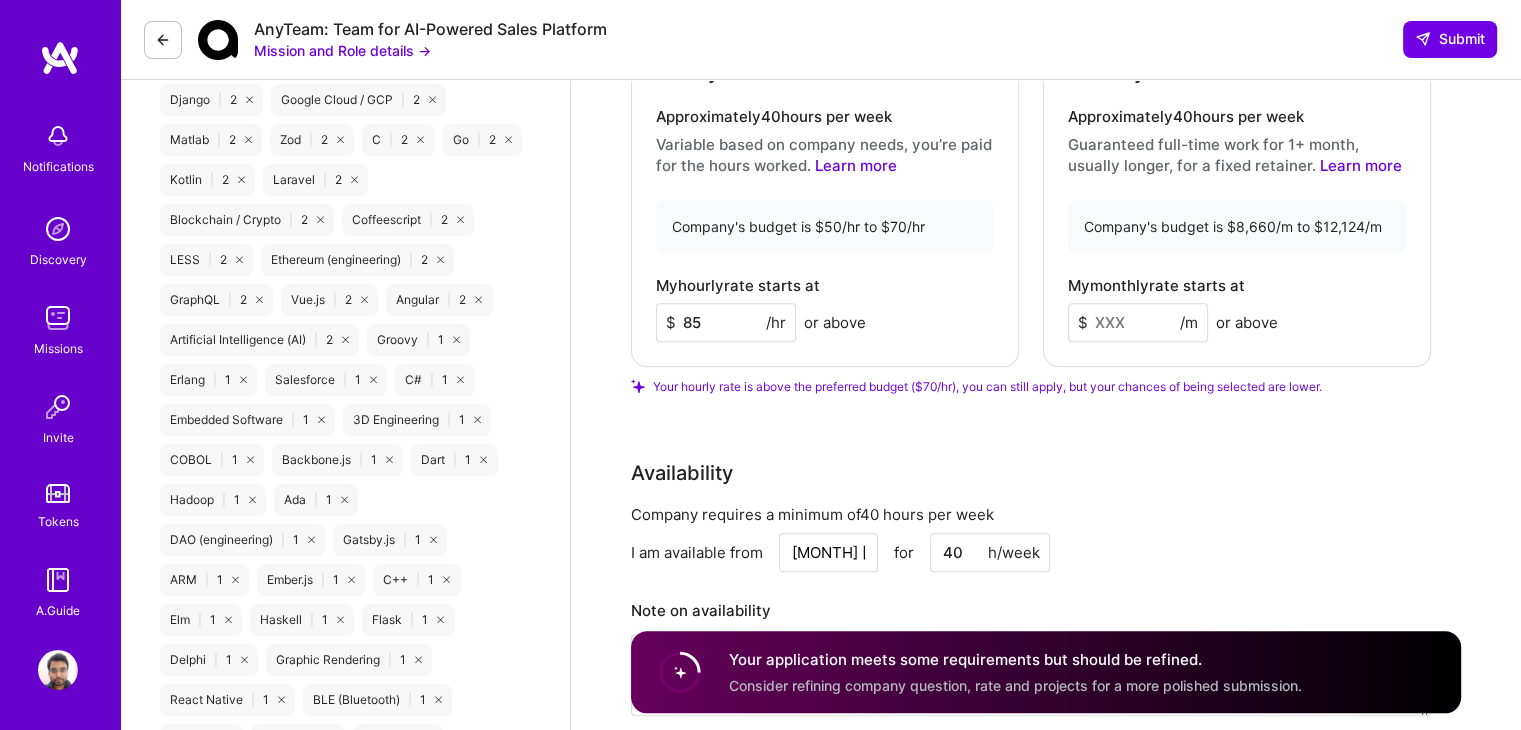 drag, startPoint x: 738, startPoint y: 320, endPoint x: 697, endPoint y: 321, distance: 41.01219 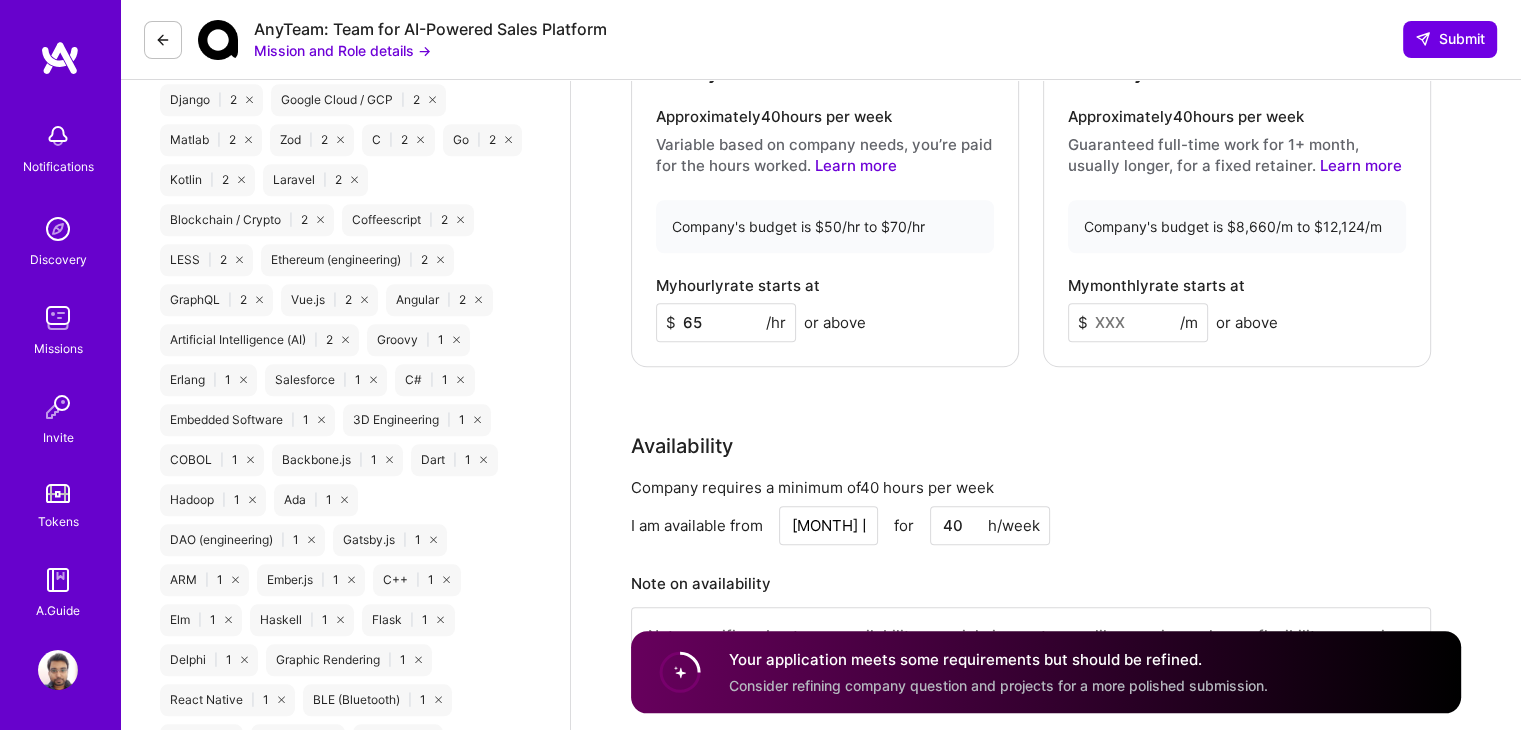 type on "65" 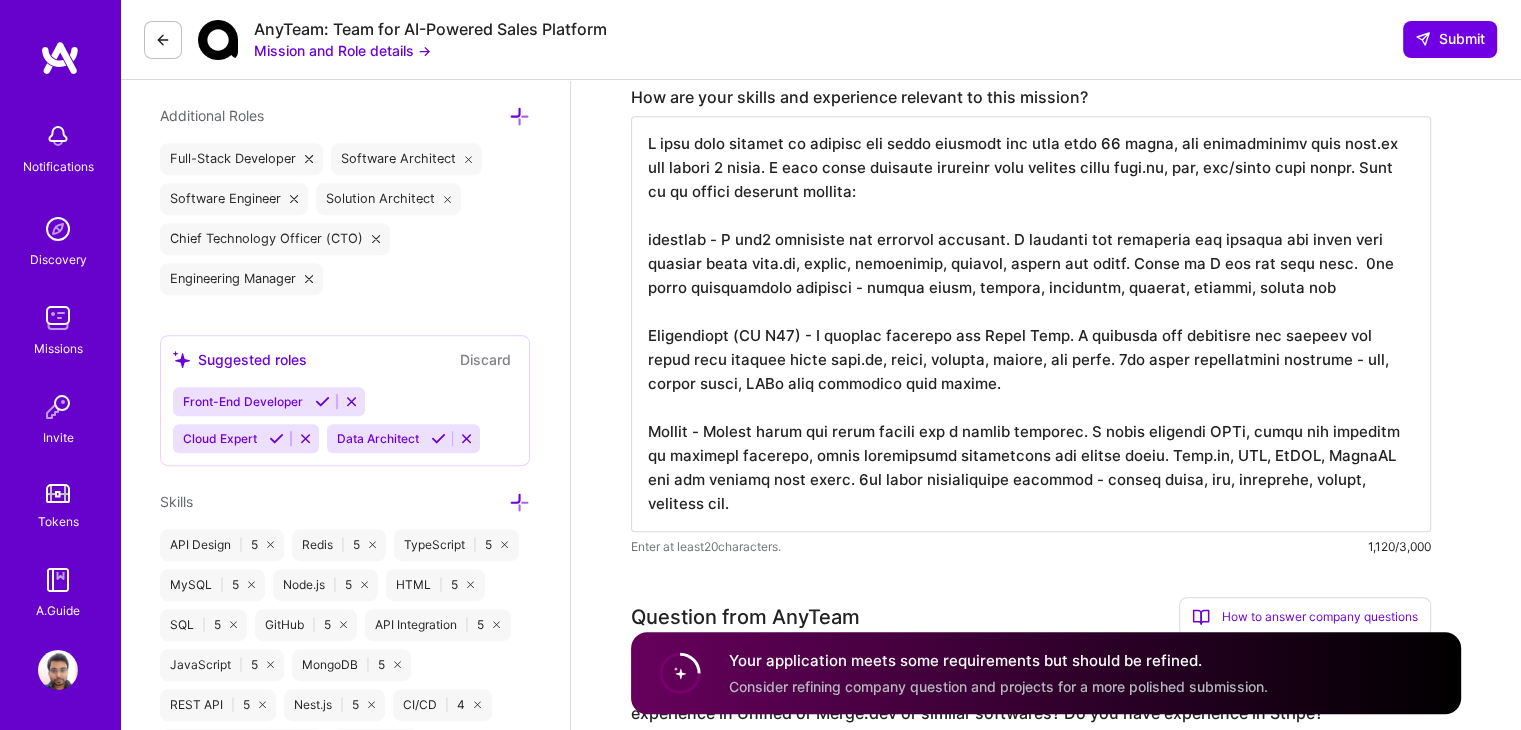 scroll, scrollTop: 852, scrollLeft: 0, axis: vertical 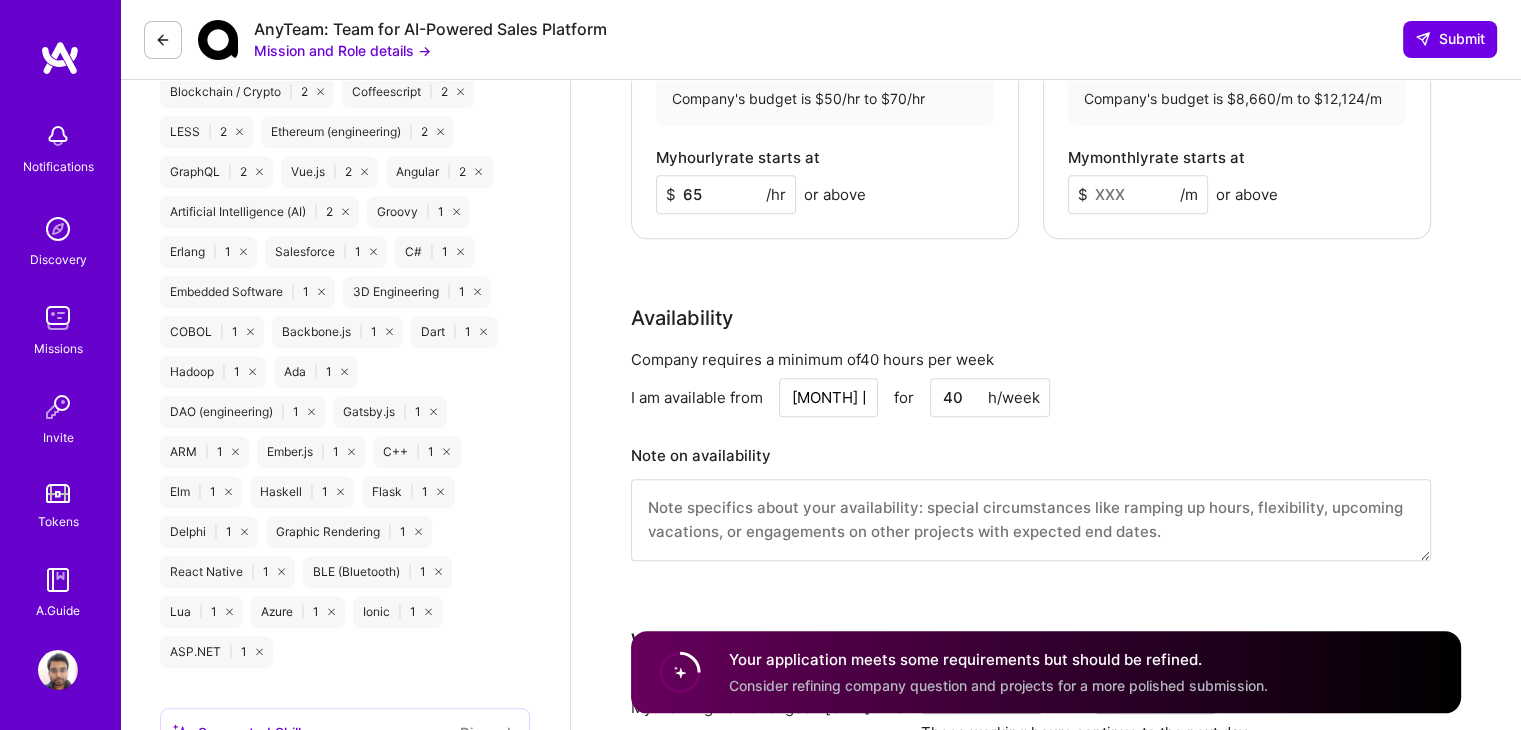 click at bounding box center [58, 670] 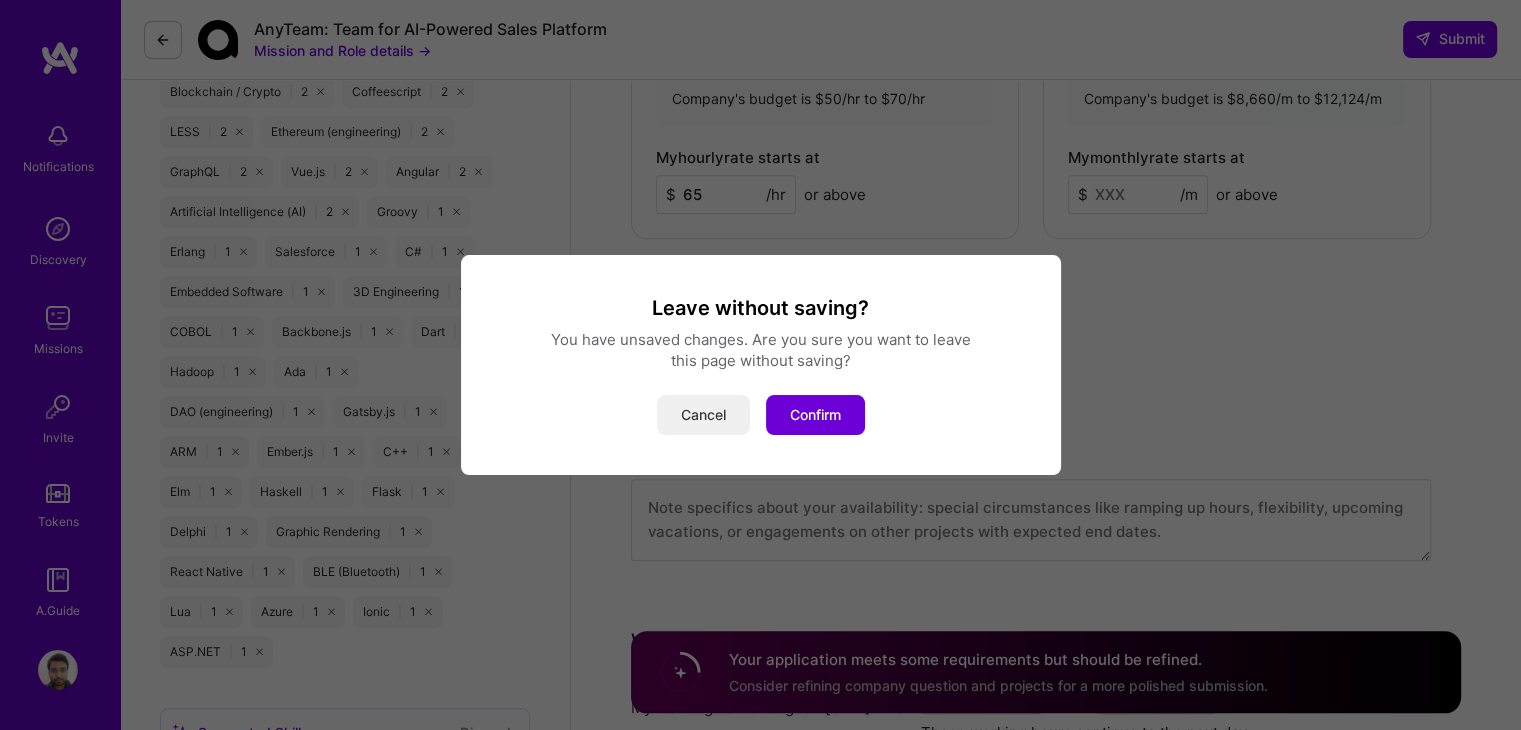 click on "Cancel" at bounding box center (703, 415) 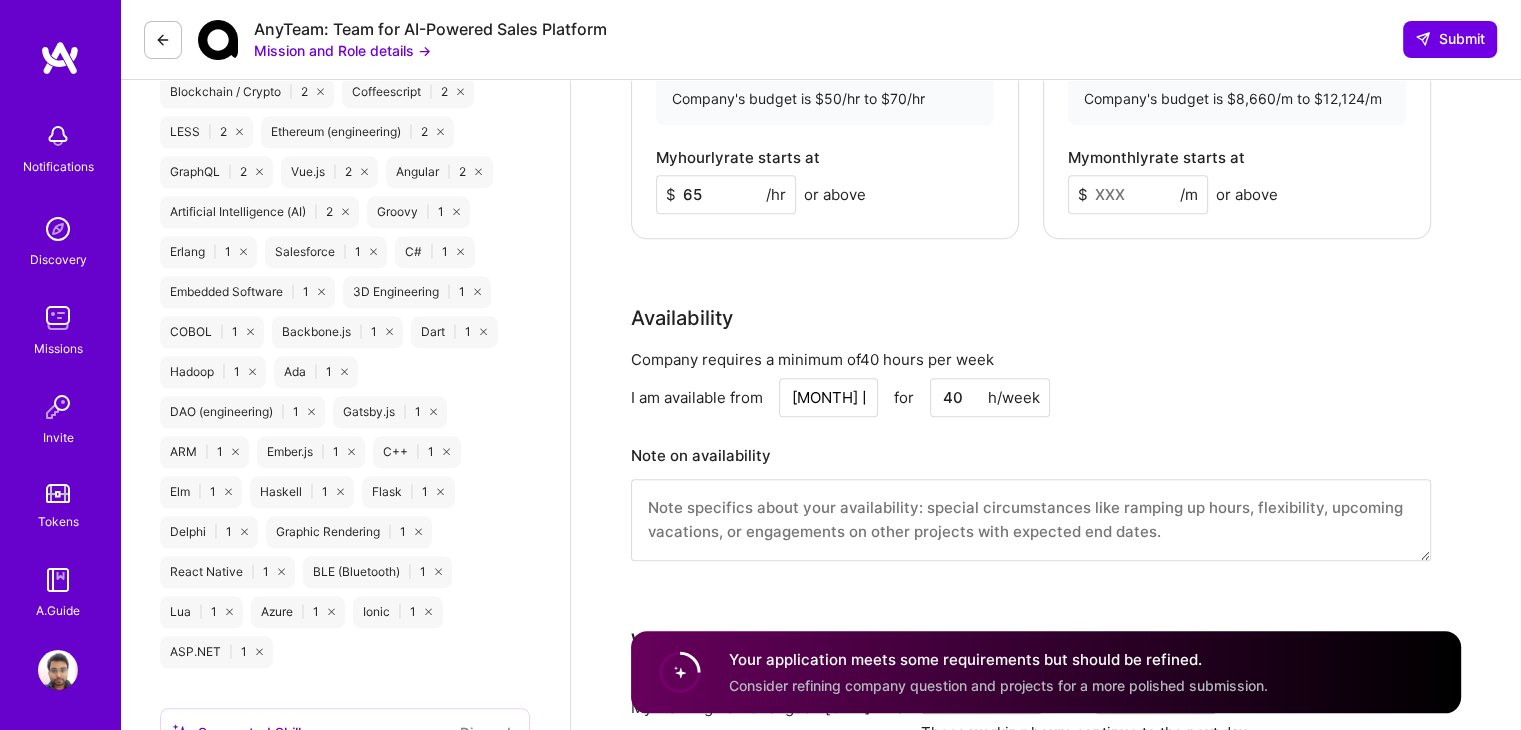 click at bounding box center [58, 670] 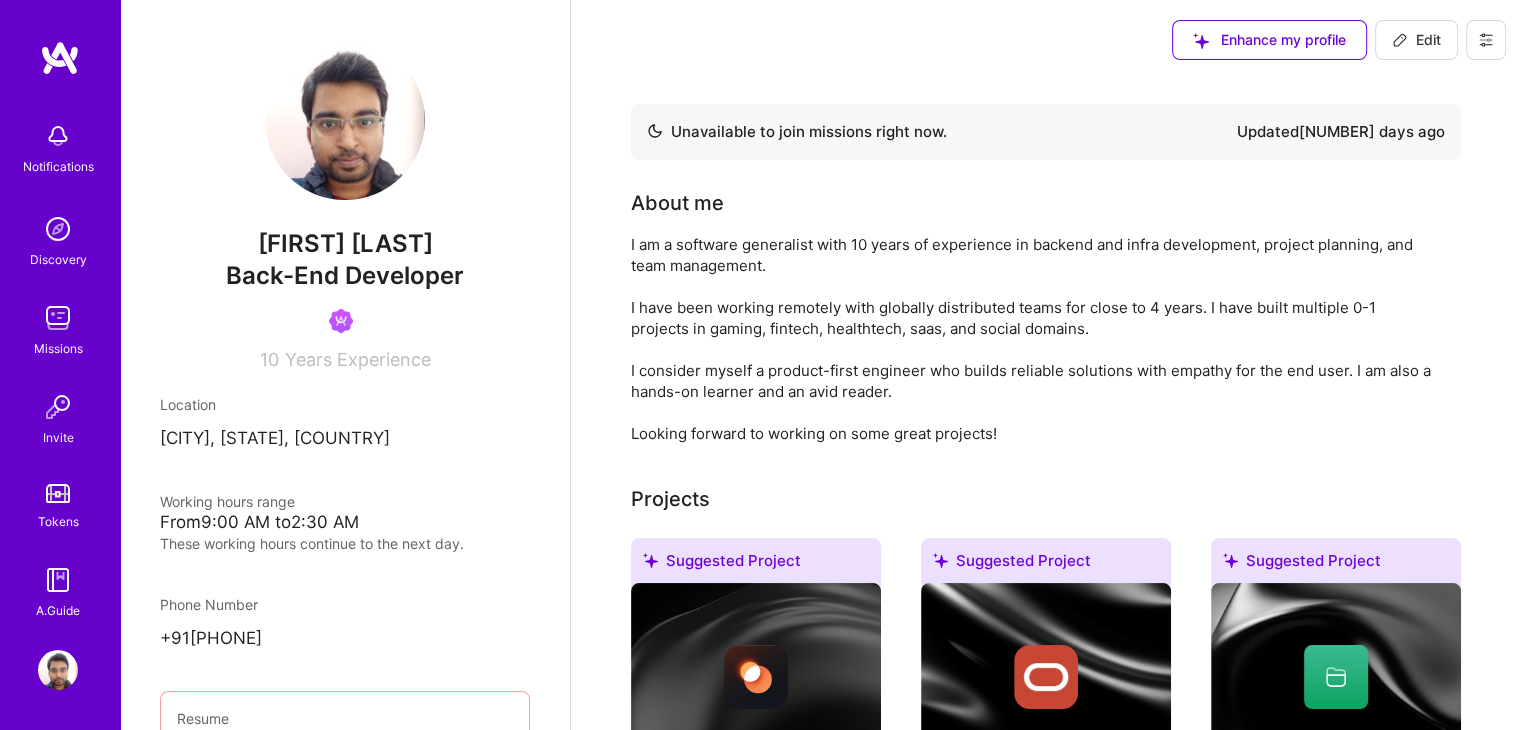 scroll, scrollTop: 163, scrollLeft: 0, axis: vertical 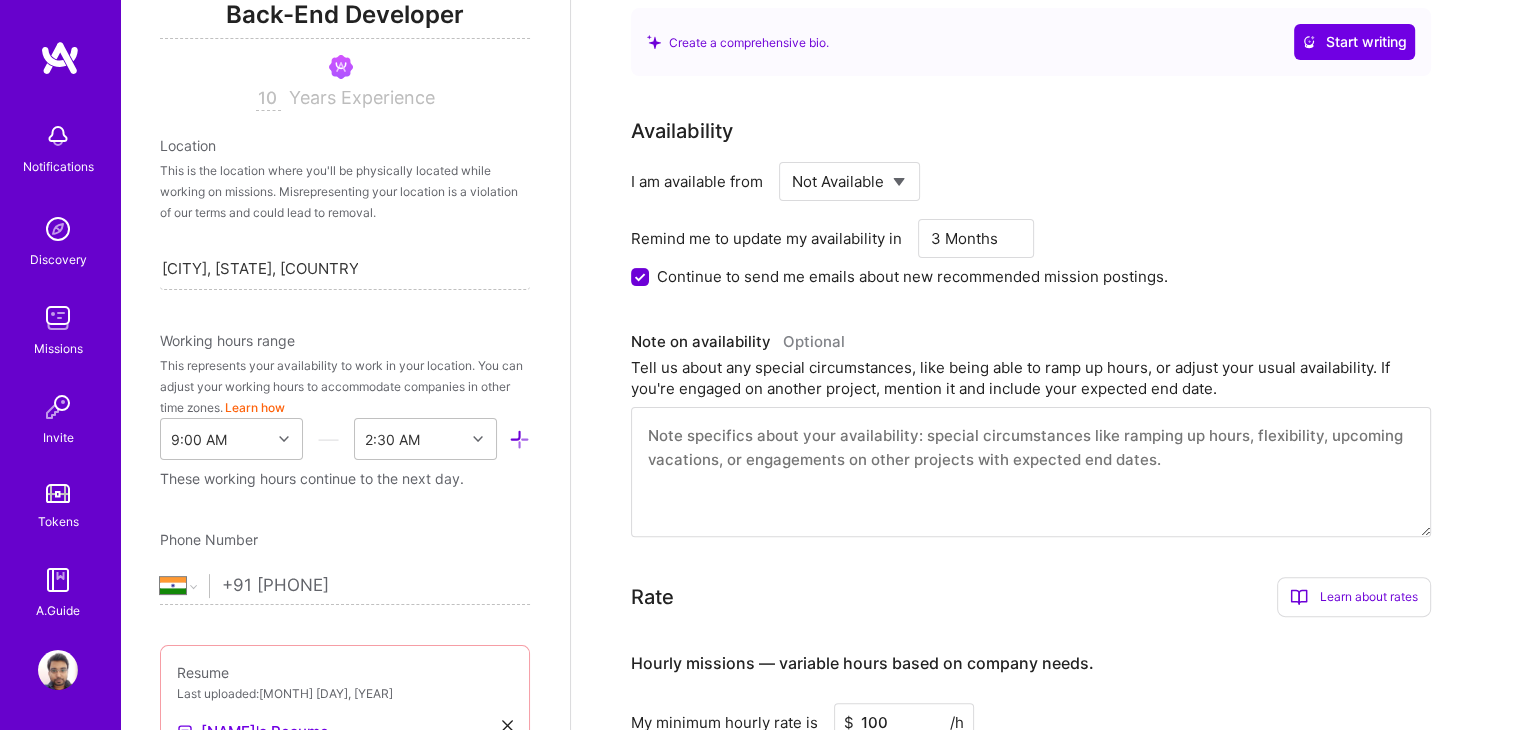 click on "Select... Right Now Future Date Not Available" at bounding box center [849, 181] 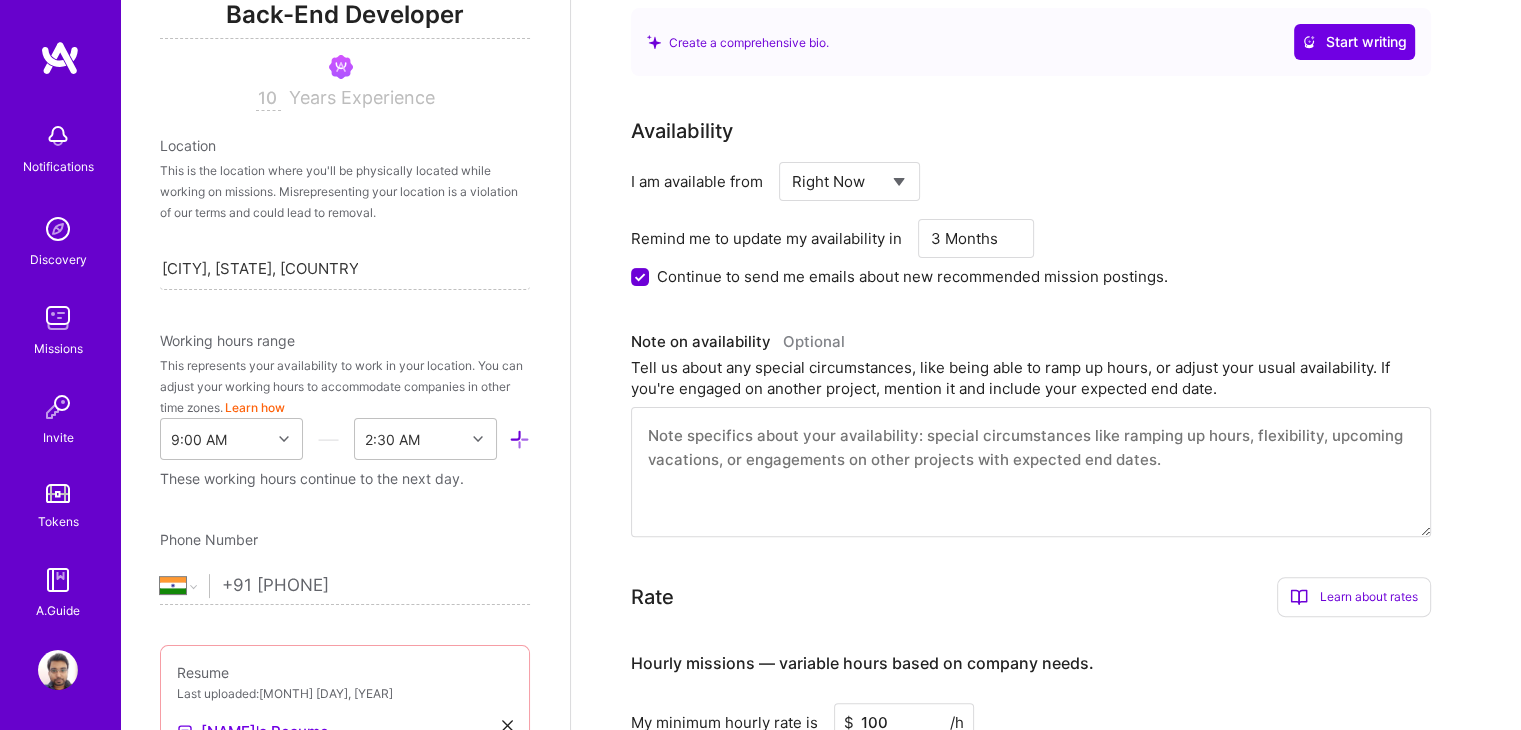 click on "Select... Right Now Future Date Not Available" at bounding box center [849, 181] 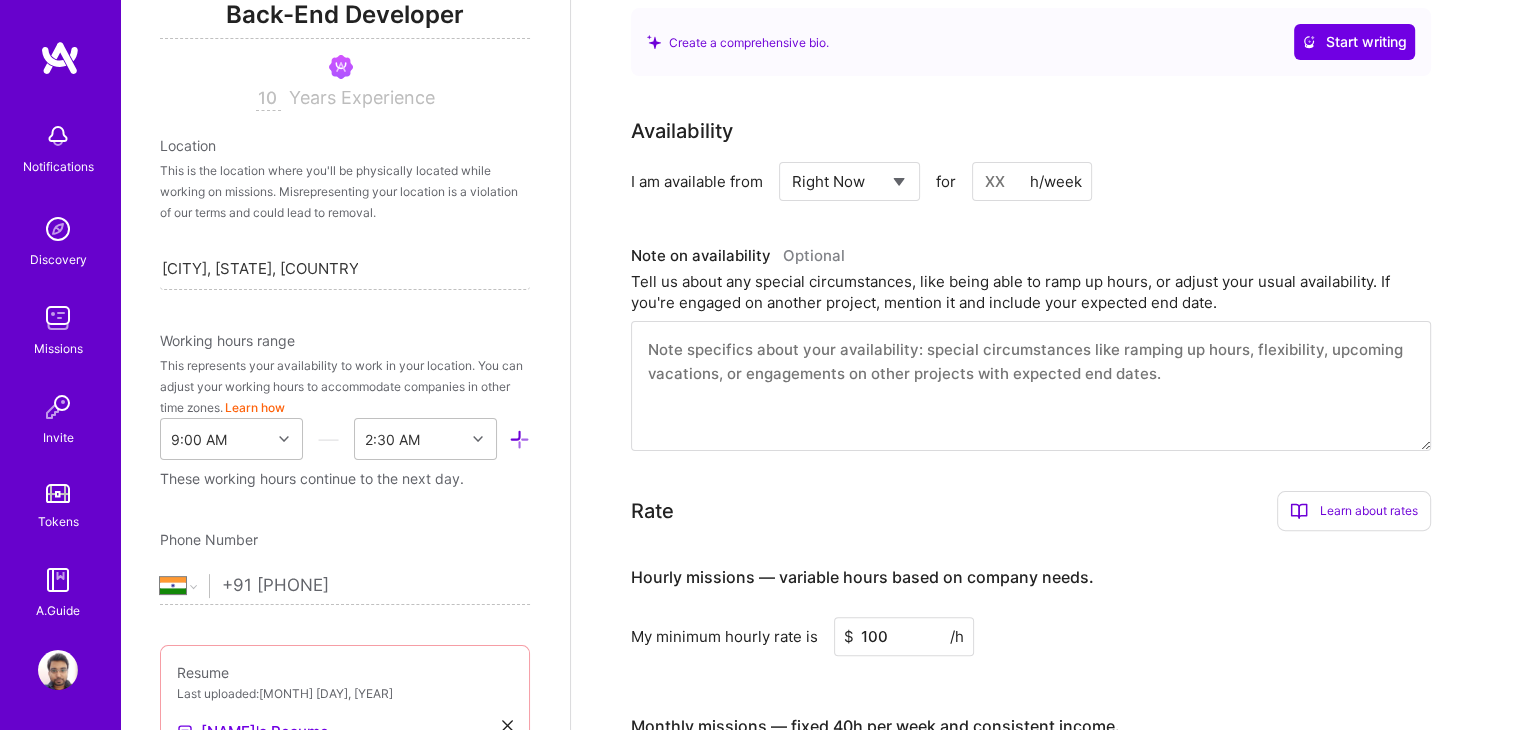 scroll, scrollTop: 371, scrollLeft: 0, axis: vertical 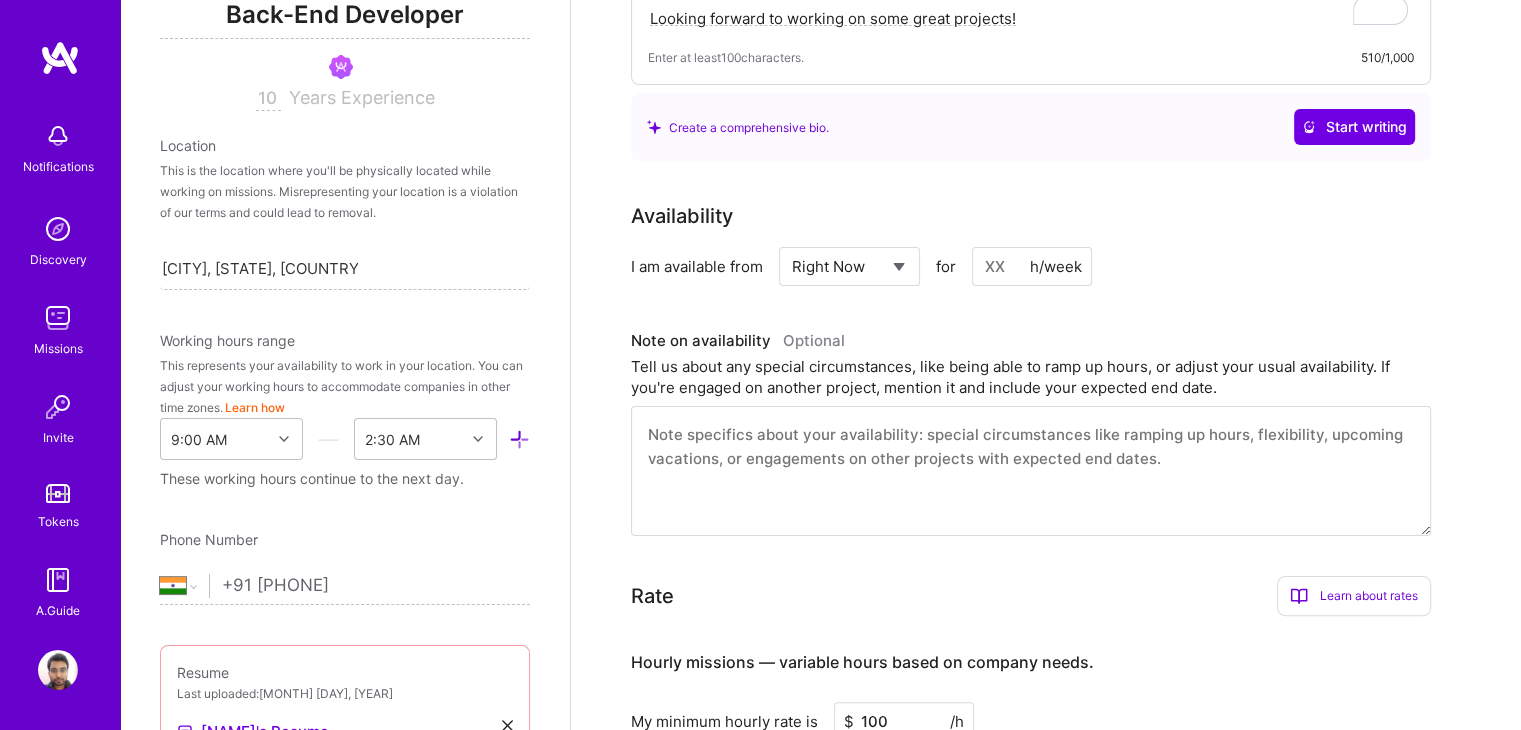 click at bounding box center [1032, 266] 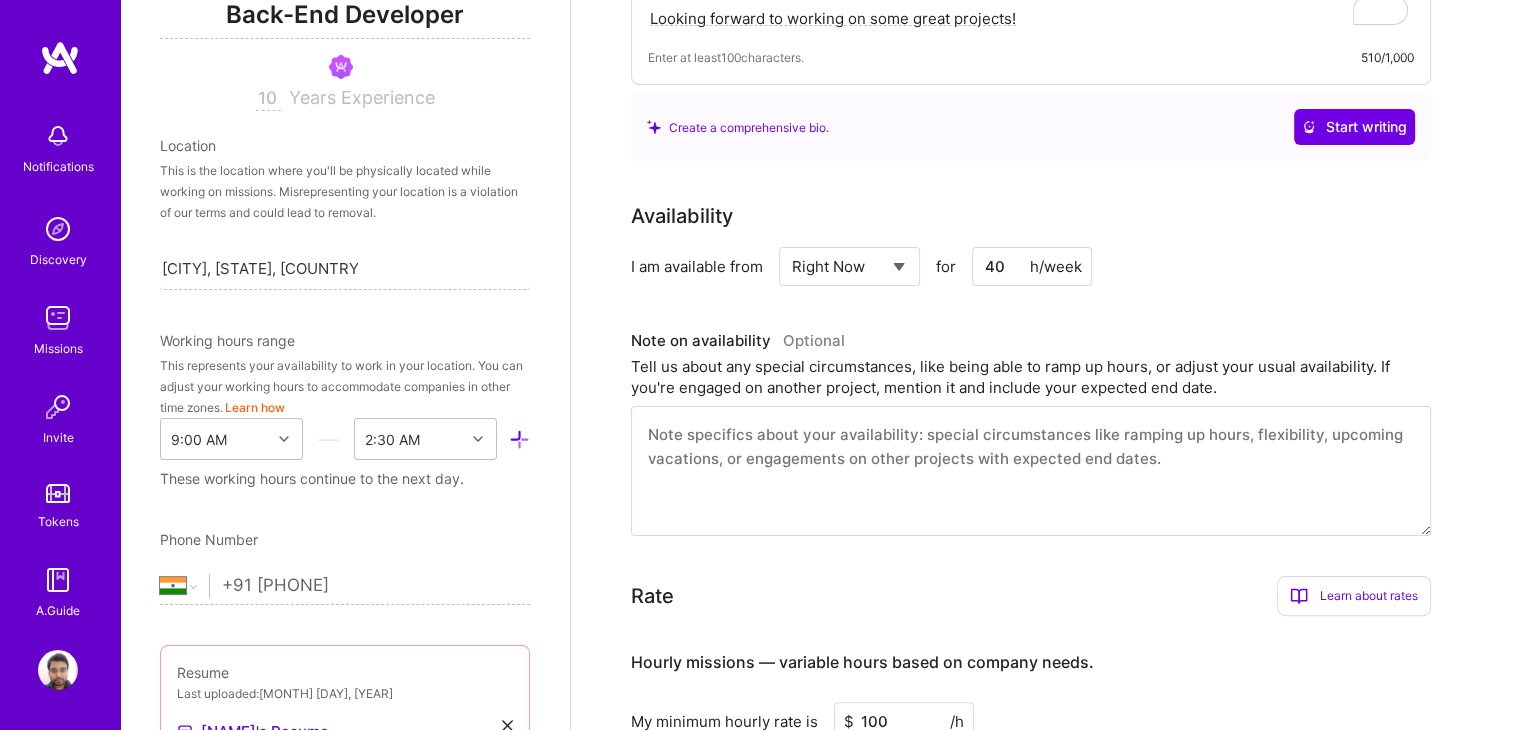 type on "40" 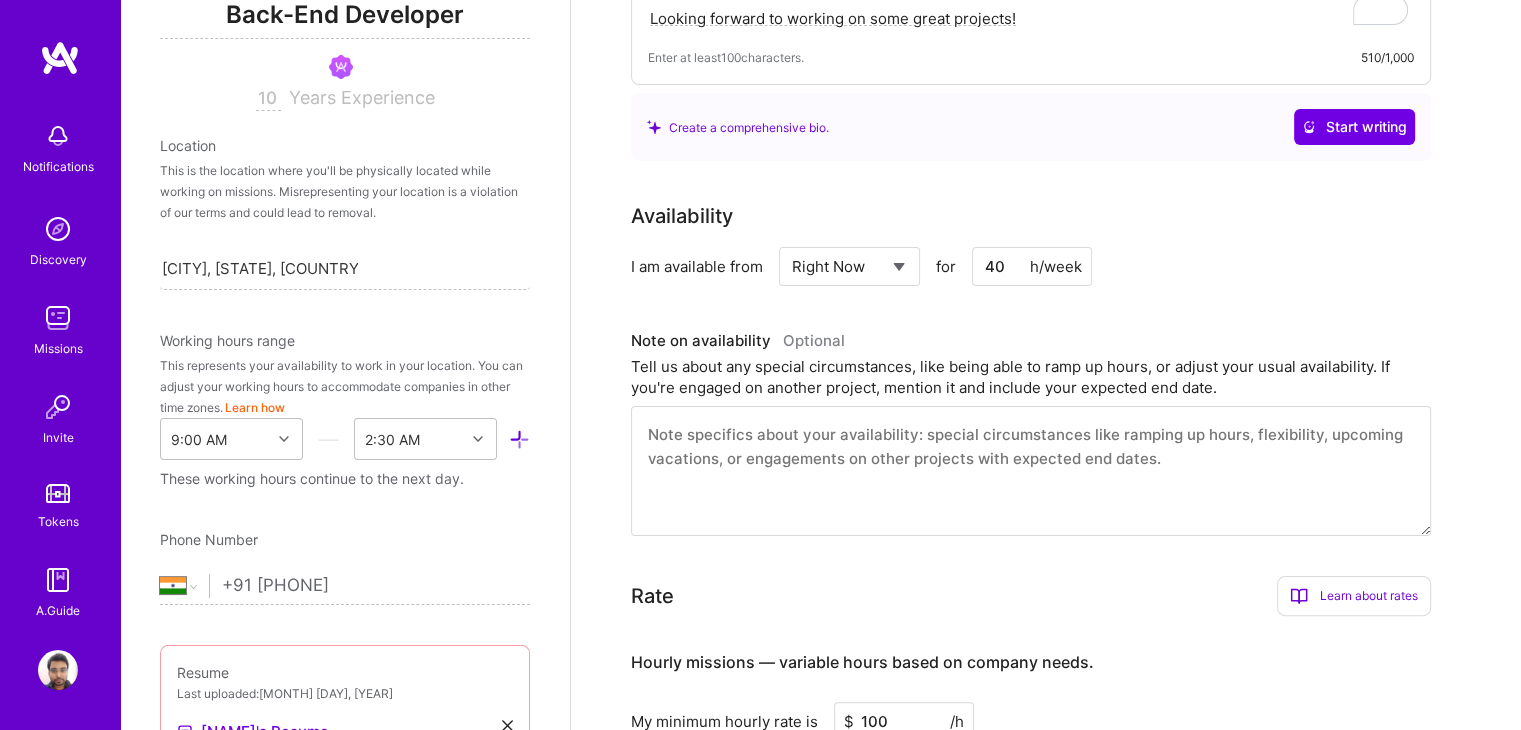 select on "Future Date" 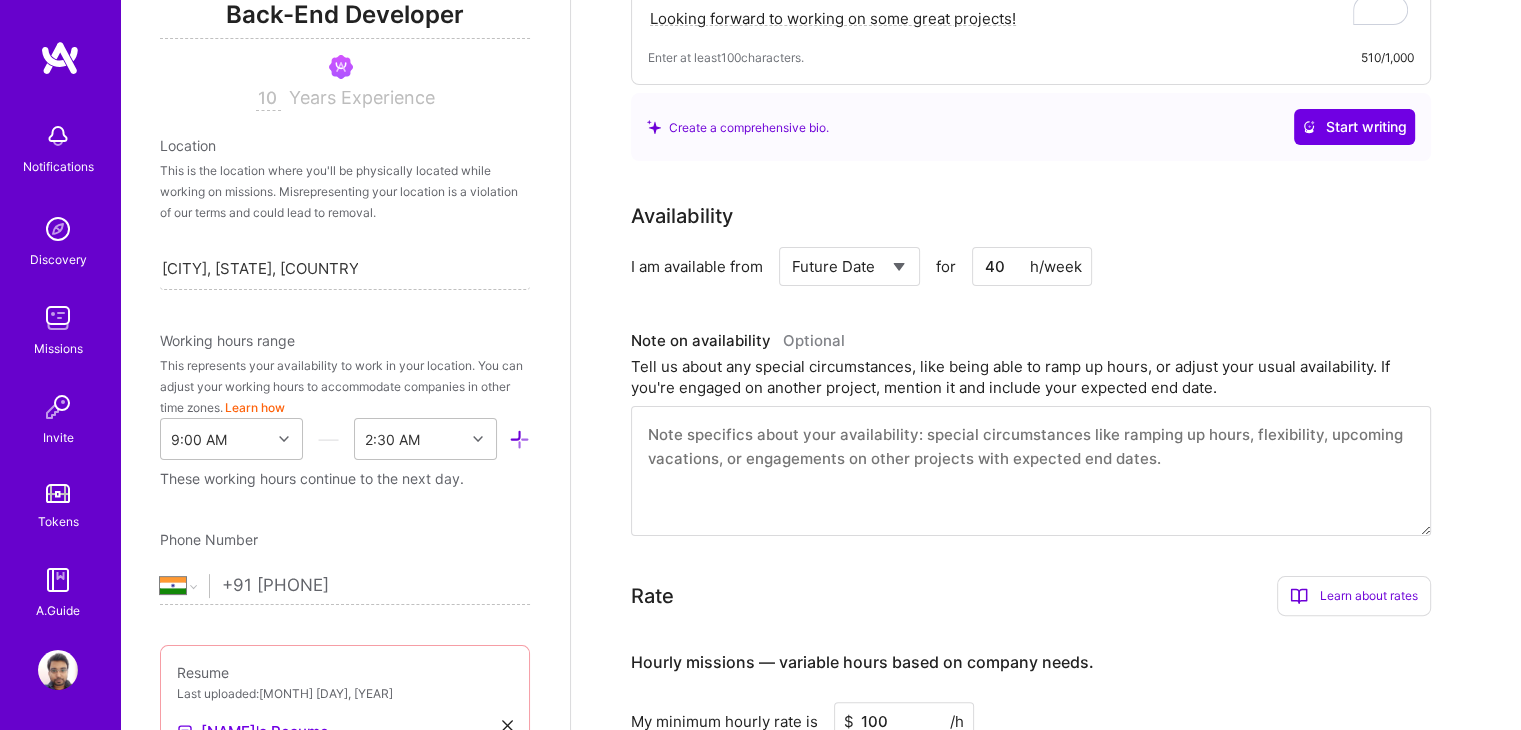 click on "Select... Right Now Future Date Not Available" at bounding box center [849, 266] 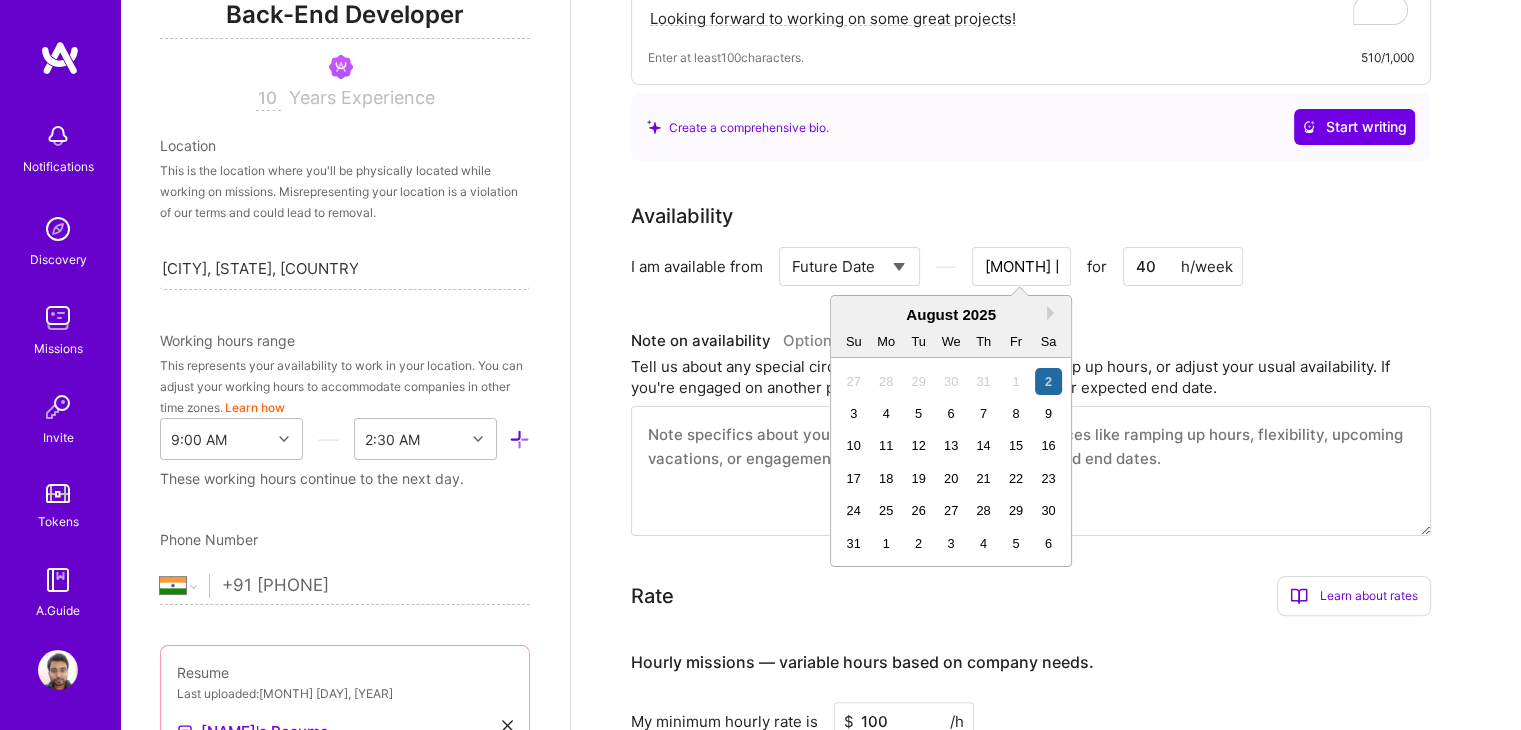 click on "Aug 2" at bounding box center [1021, 266] 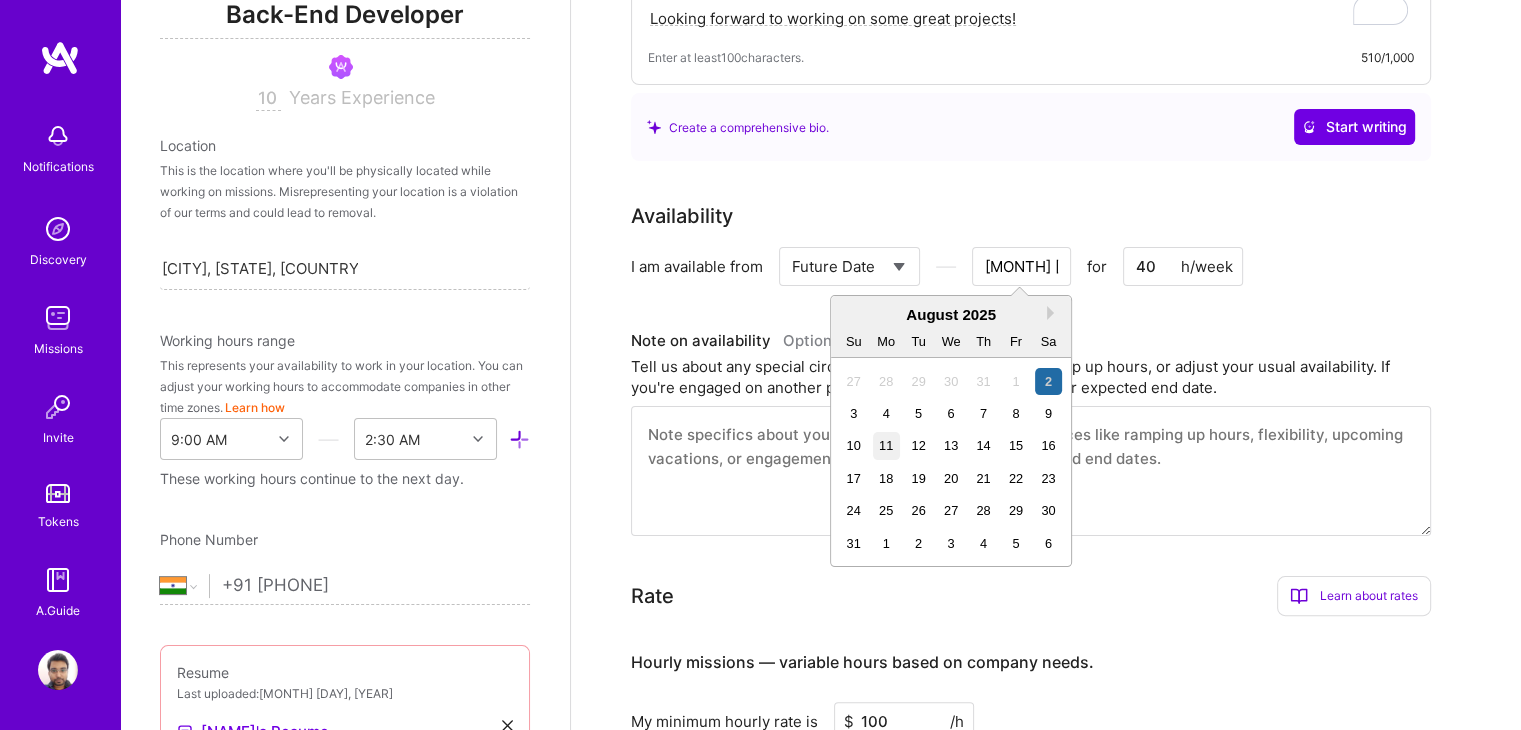 click on "11" at bounding box center [886, 445] 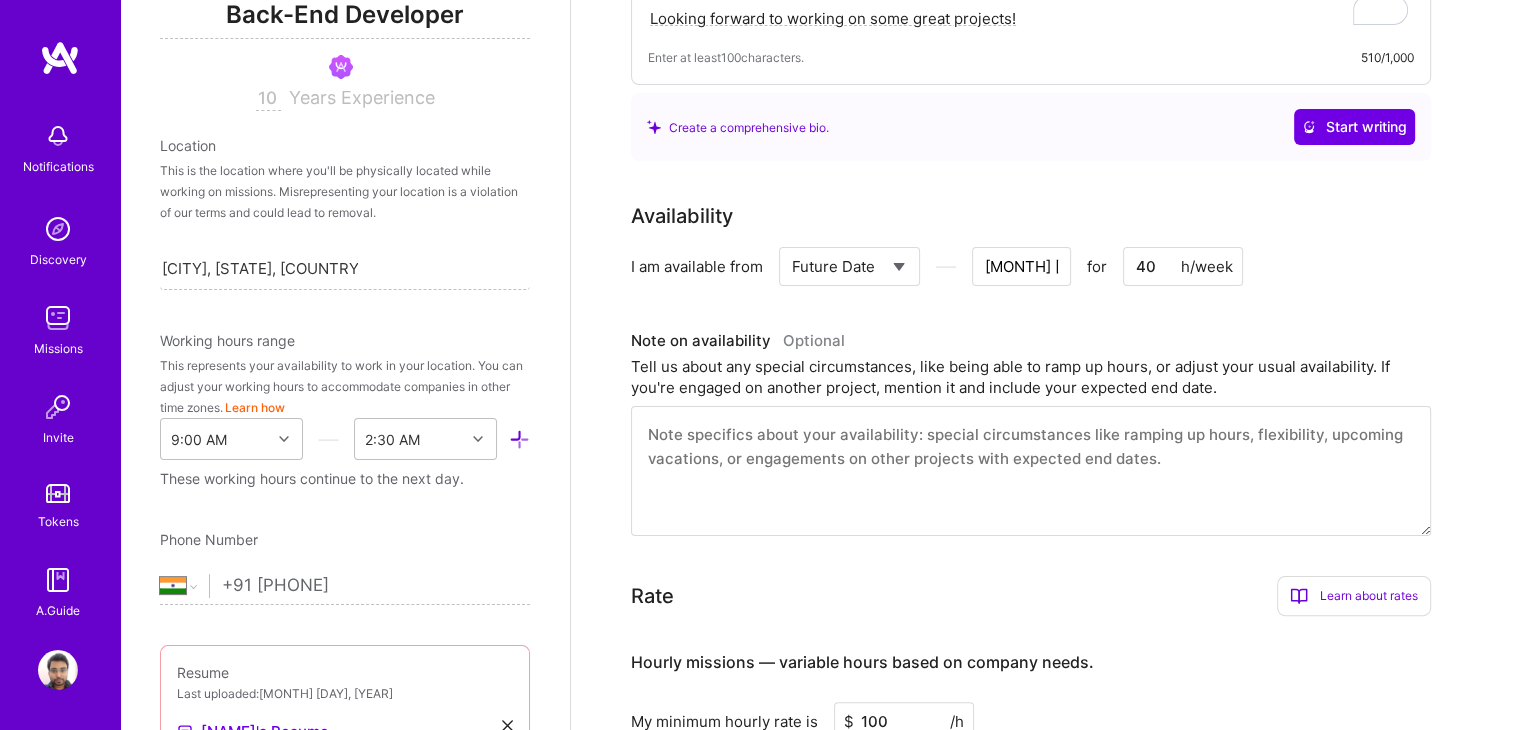 click on "Aug 10" at bounding box center (1021, 266) 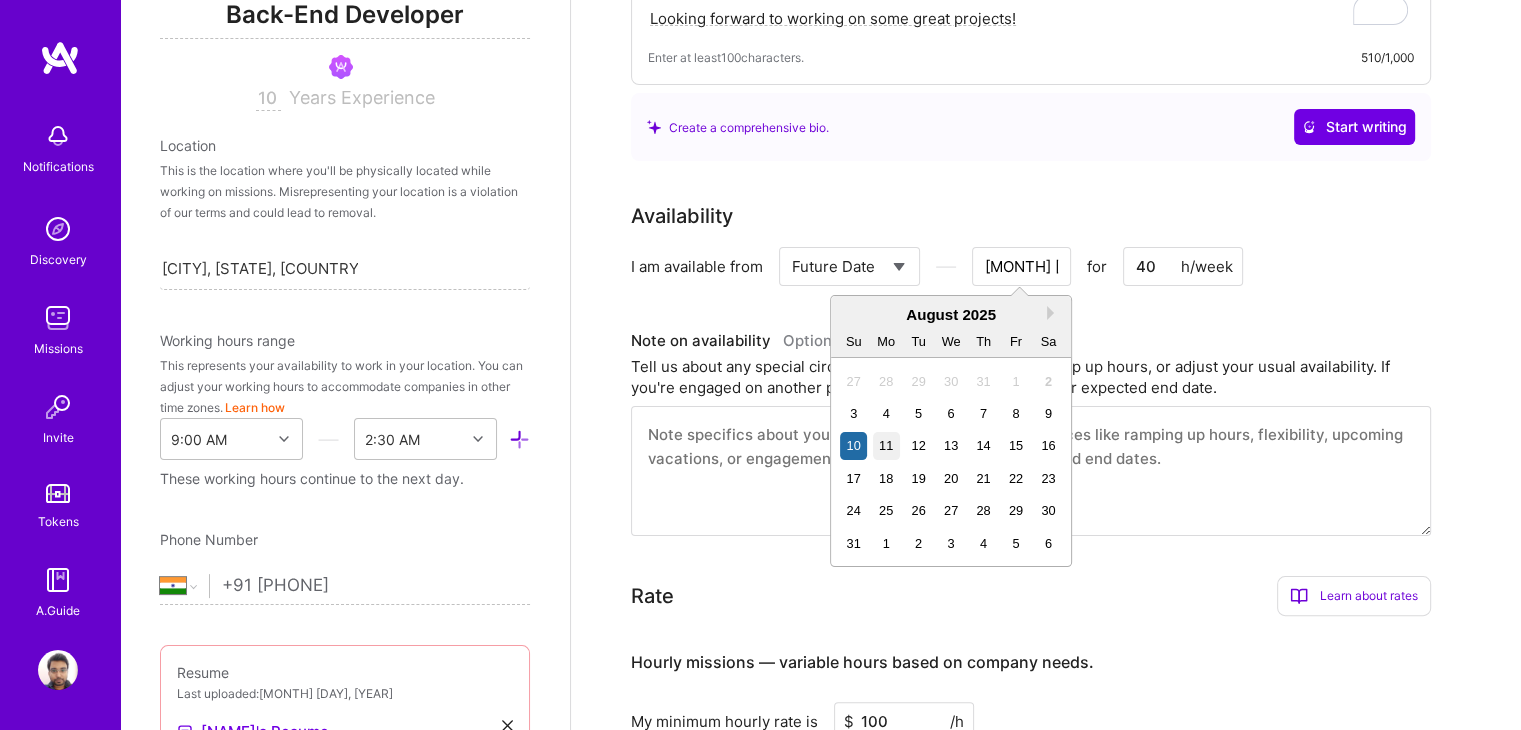 click on "11" at bounding box center [886, 445] 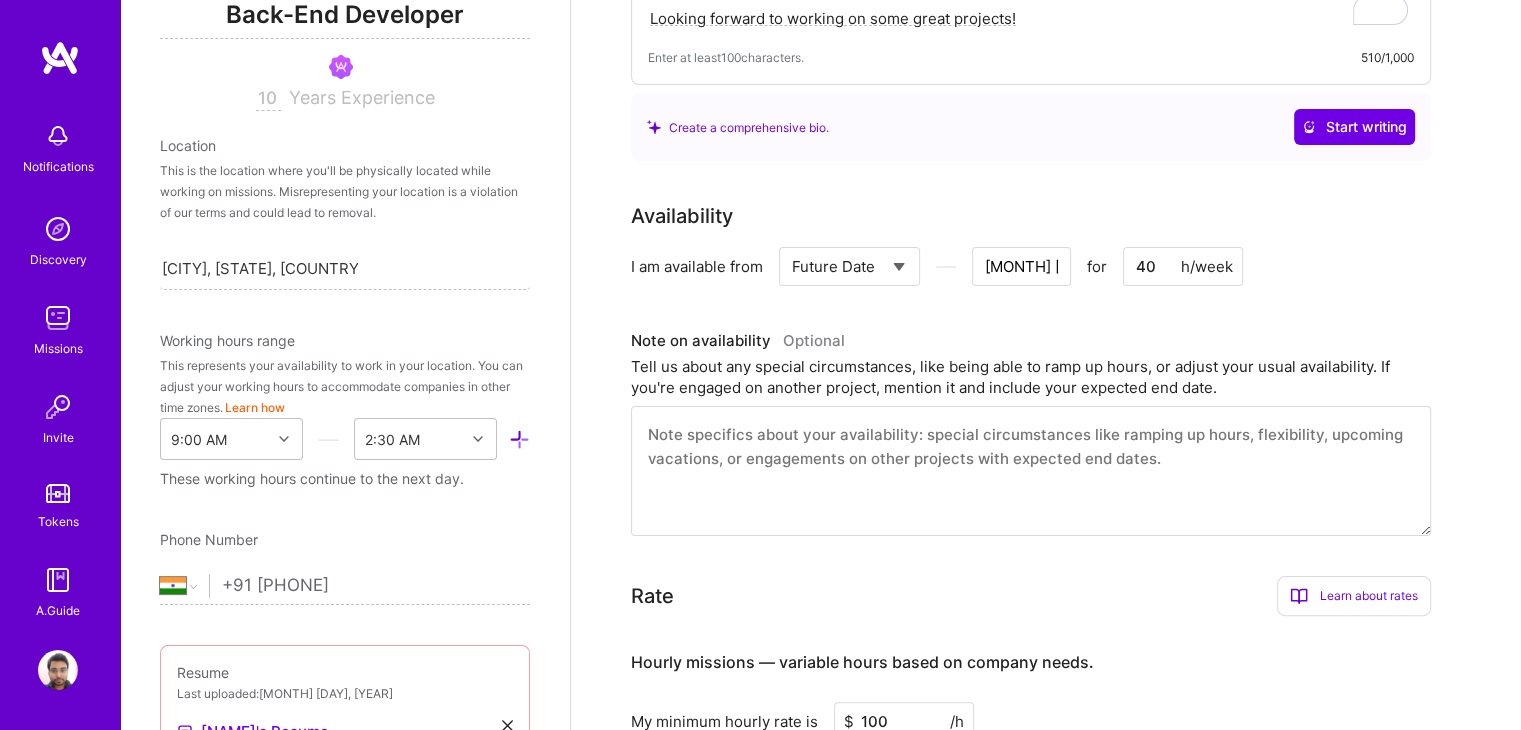 scroll, scrollTop: 0, scrollLeft: 0, axis: both 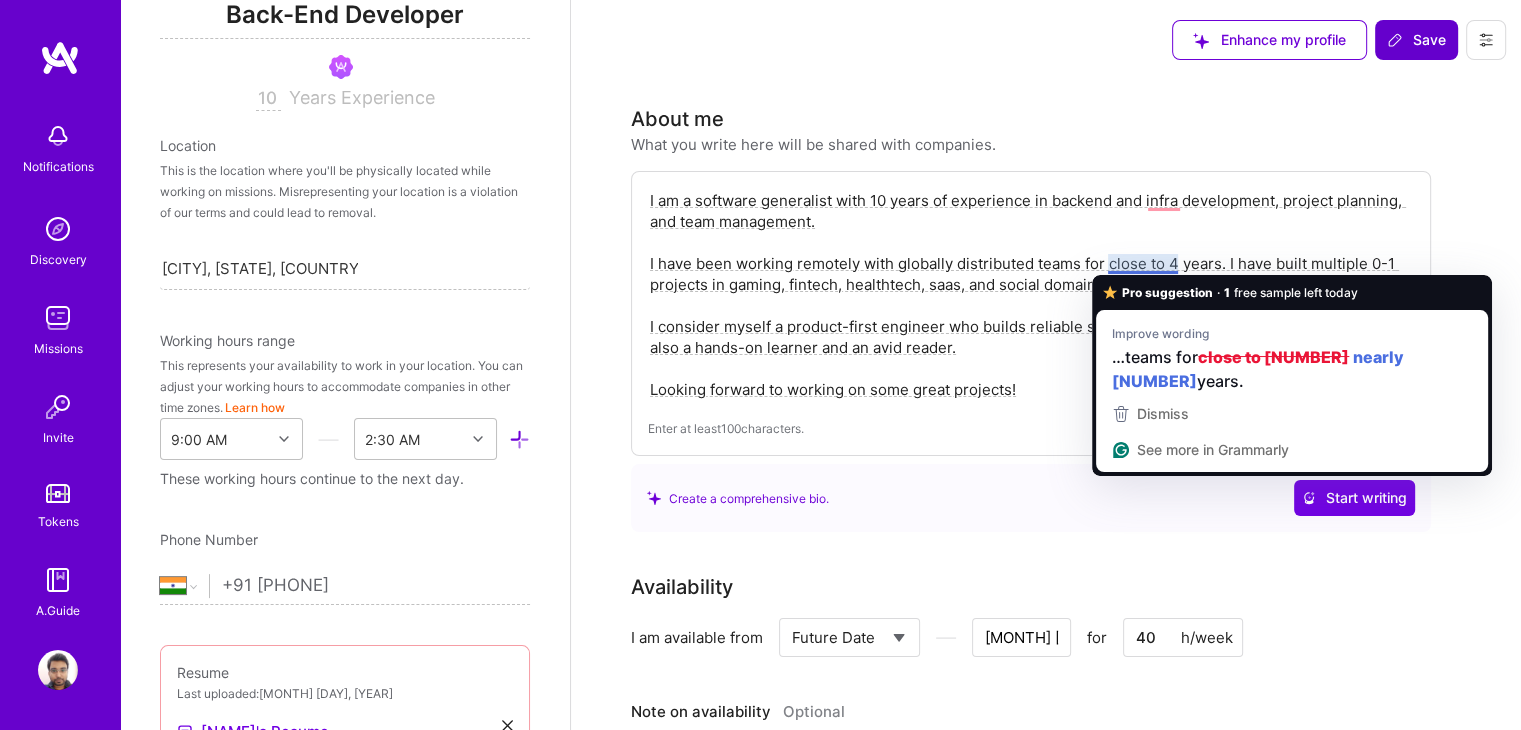 click on "I am a software generalist with 10 years of experience in backend and infra development, project planning, and team management.
I have been working remotely with globally distributed teams for close to 4 years. I have built multiple 0-1 projects in gaming, fintech, healthtech, saas, and social domains.
I consider myself a product-first engineer who builds reliable solutions with empathy for the end user. I am also a hands-on learner and an avid reader.
Looking forward to working on some great projects!" at bounding box center (1031, 295) 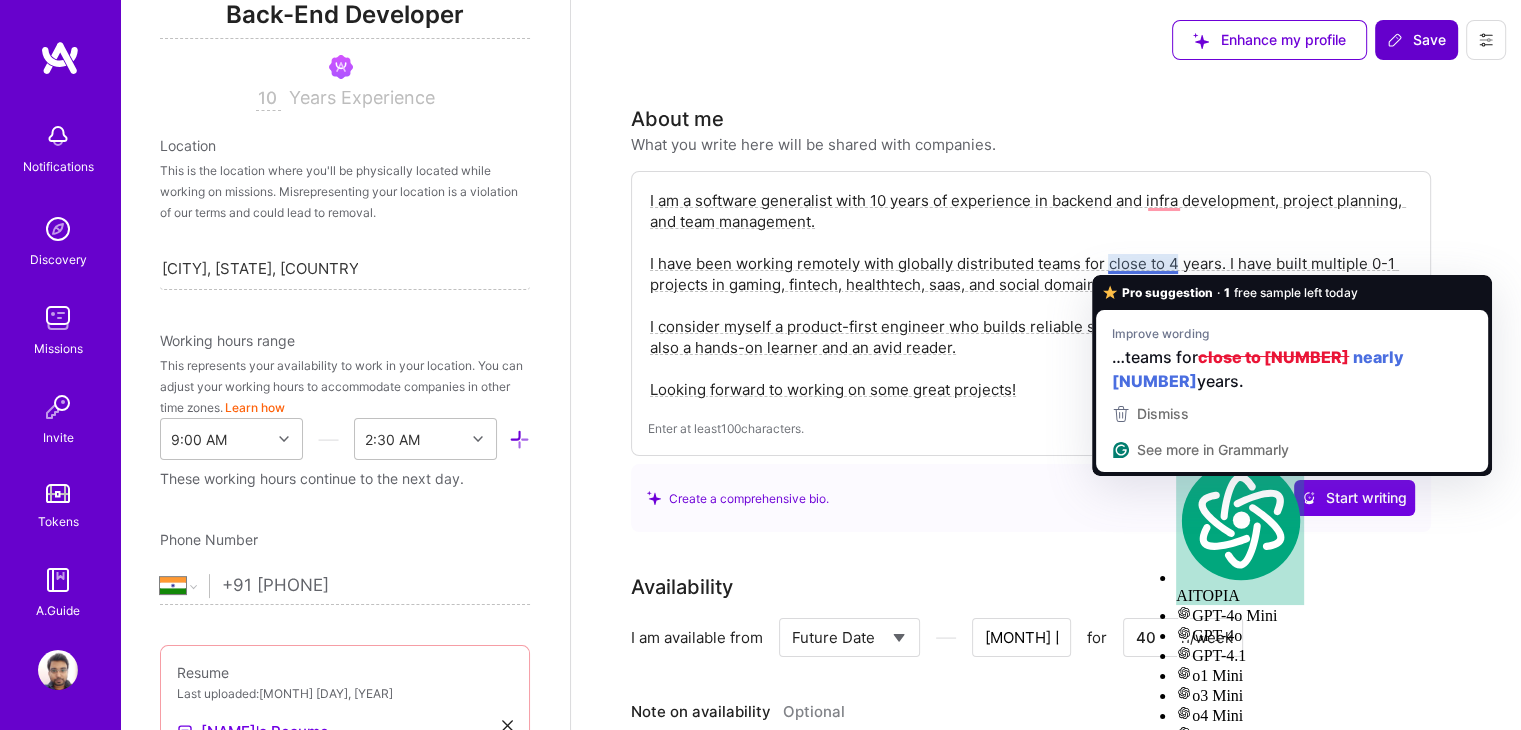 click on "About me What you write here will be shared with companies. I am a software generalist with 10 years of experience in backend and infra development, project planning, and team management.
I have been working remotely with globally distributed teams for close to 4 years. I have built multiple 0-1 projects in gaming, fintech, healthtech, saas, and social domains.
I consider myself a product-first engineer who builds reliable solutions with empathy for the end user. I am also a hands-on learner and an avid reader.
Looking forward to working on some great projects! Enter at least  100  characters. 510/1,000 Create a comprehensive bio. Start writing Availability I am available from Select... Right Now Future Date Not Available Aug 11 for 40 h/week Note on availability   Optional Tell us about any special circumstances, like being able to ramp up hours, or adjust your usual availability. If you're engaged on another project, mention it and include your expected end date. Rate Learn about rates Hourly Rate   $ /h" at bounding box center [1046, 3088] 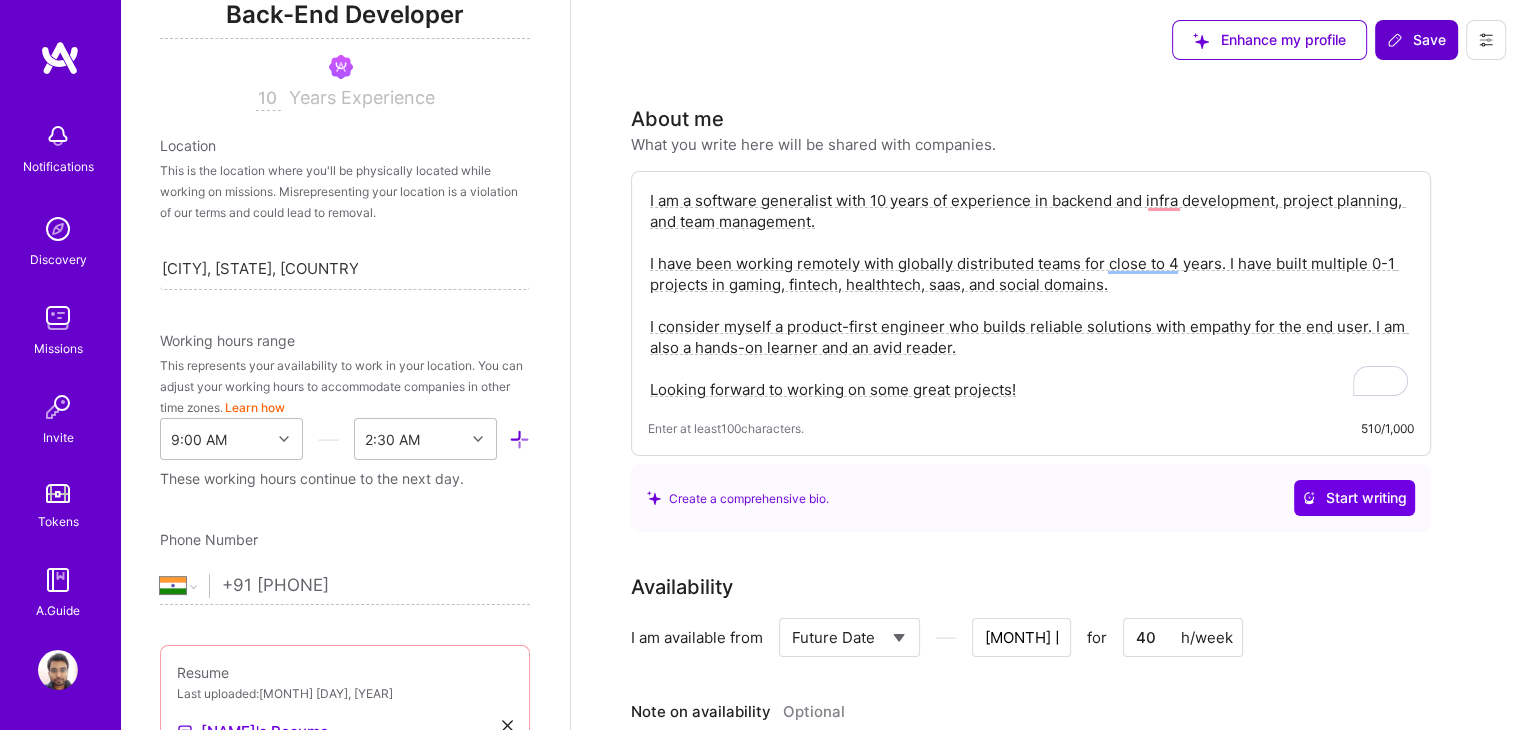 click 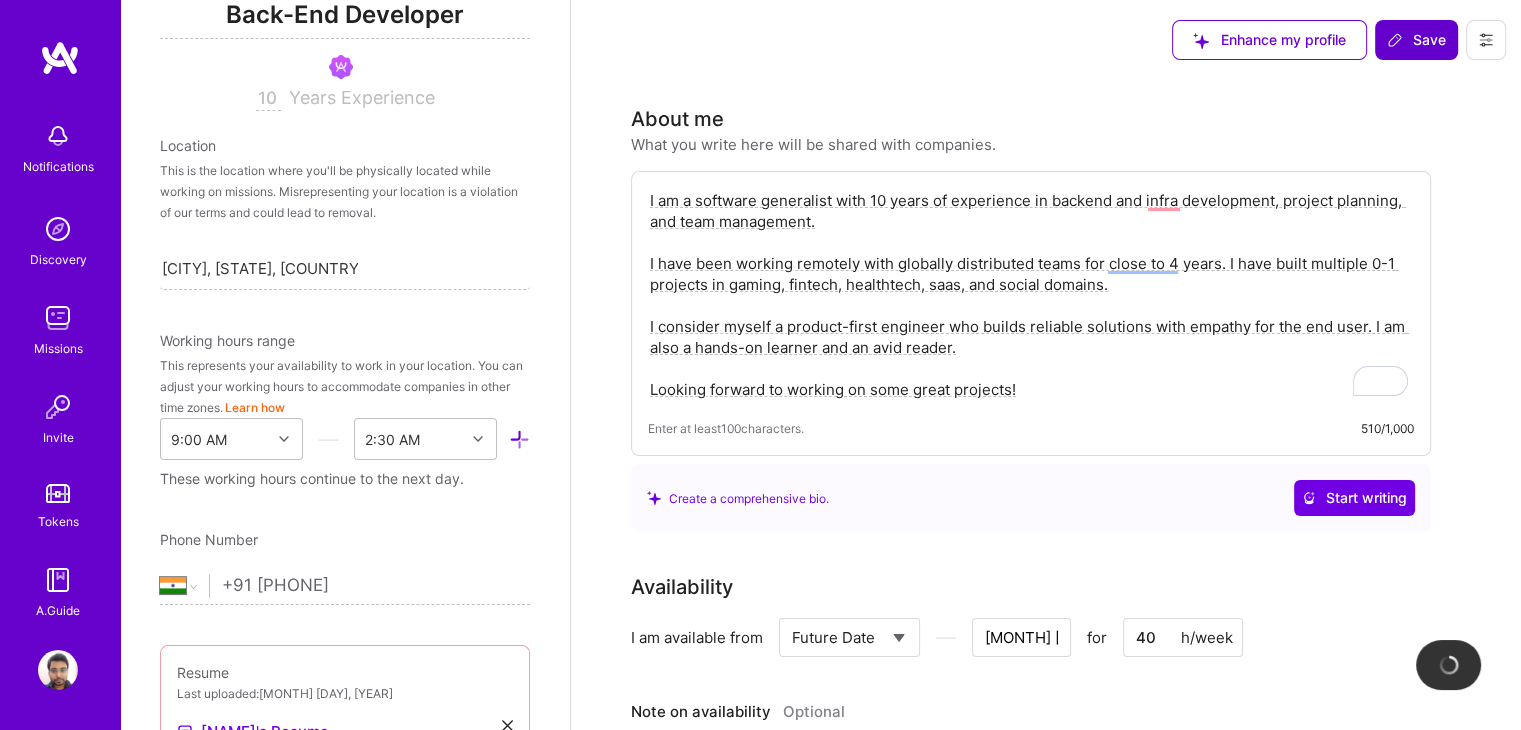 type on "Aug 9" 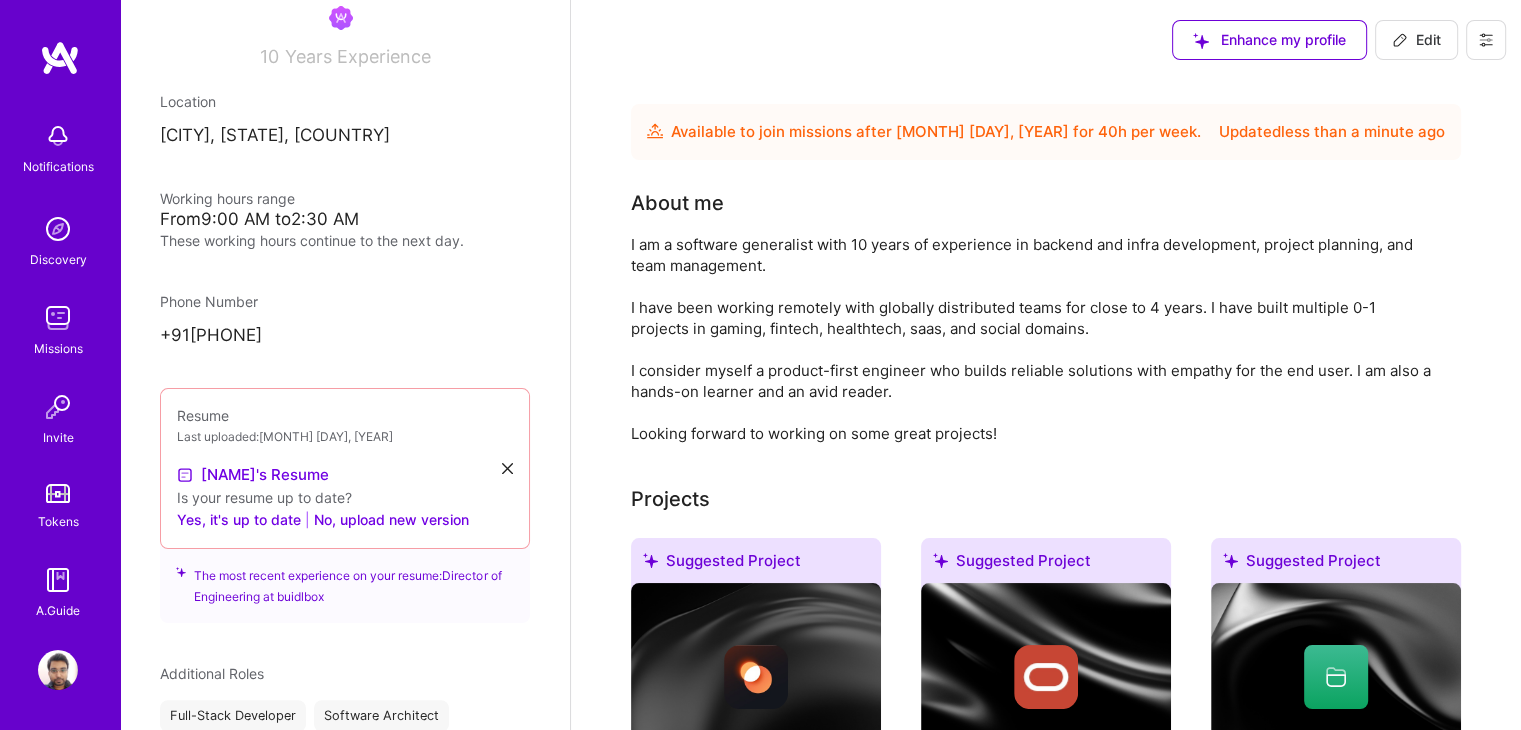 scroll, scrollTop: 261, scrollLeft: 0, axis: vertical 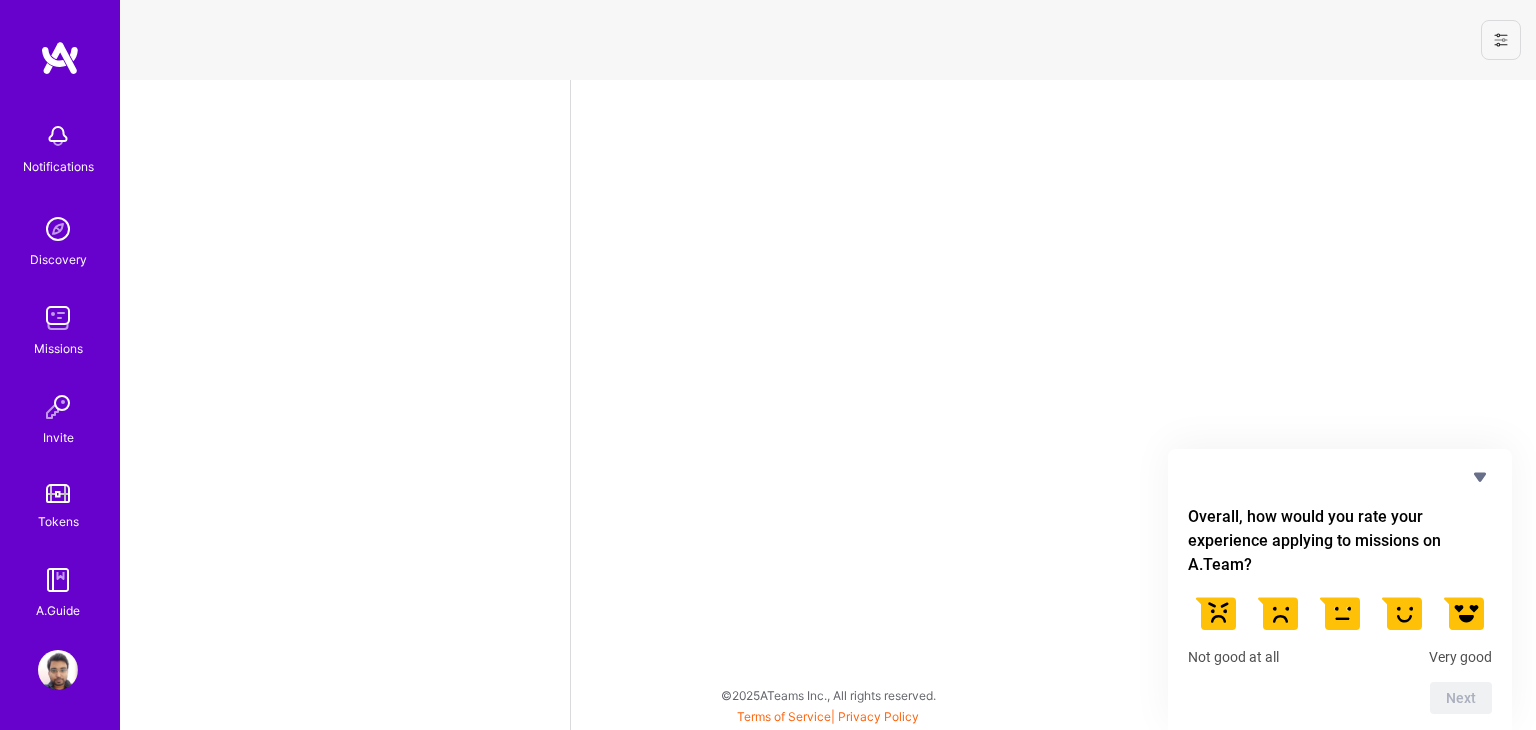 select on "IN" 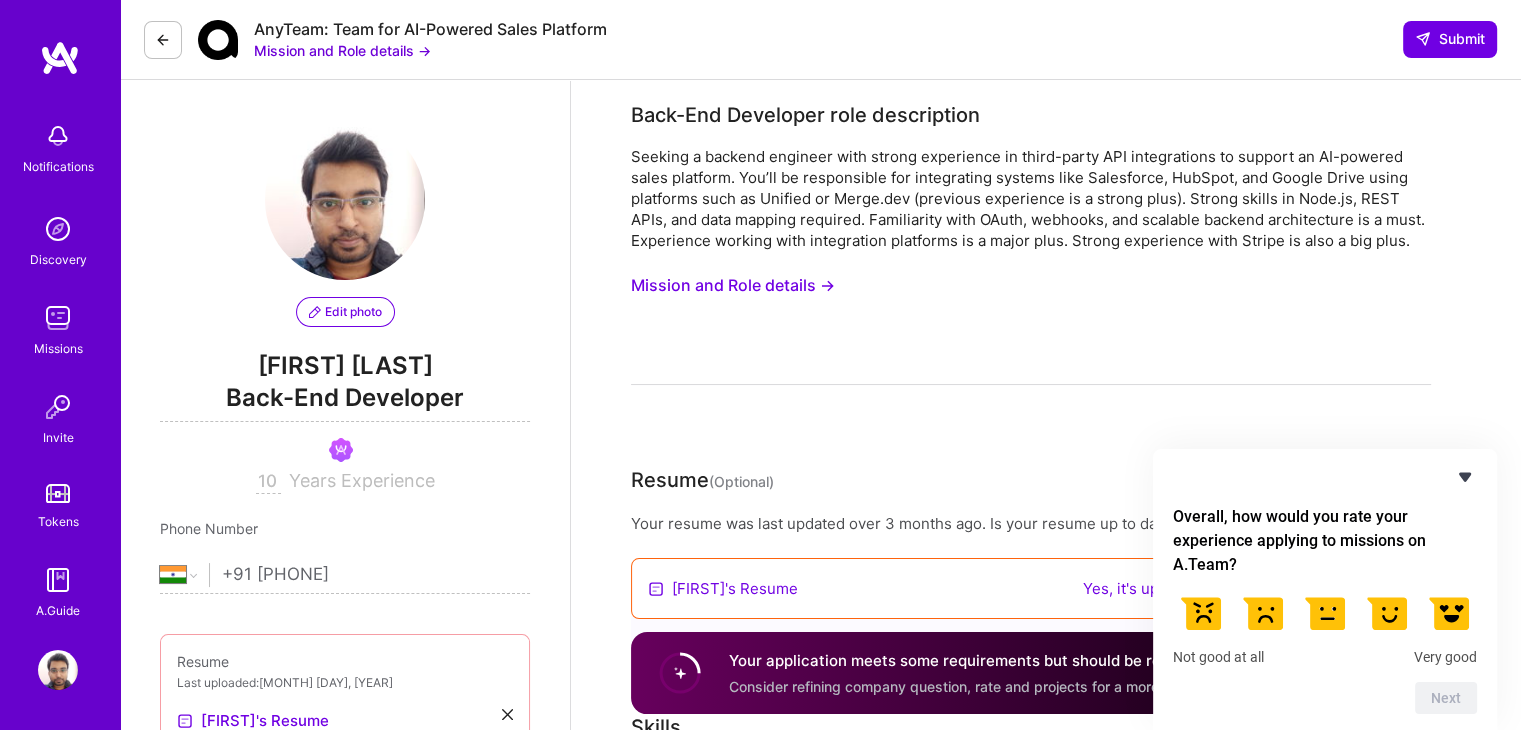 click 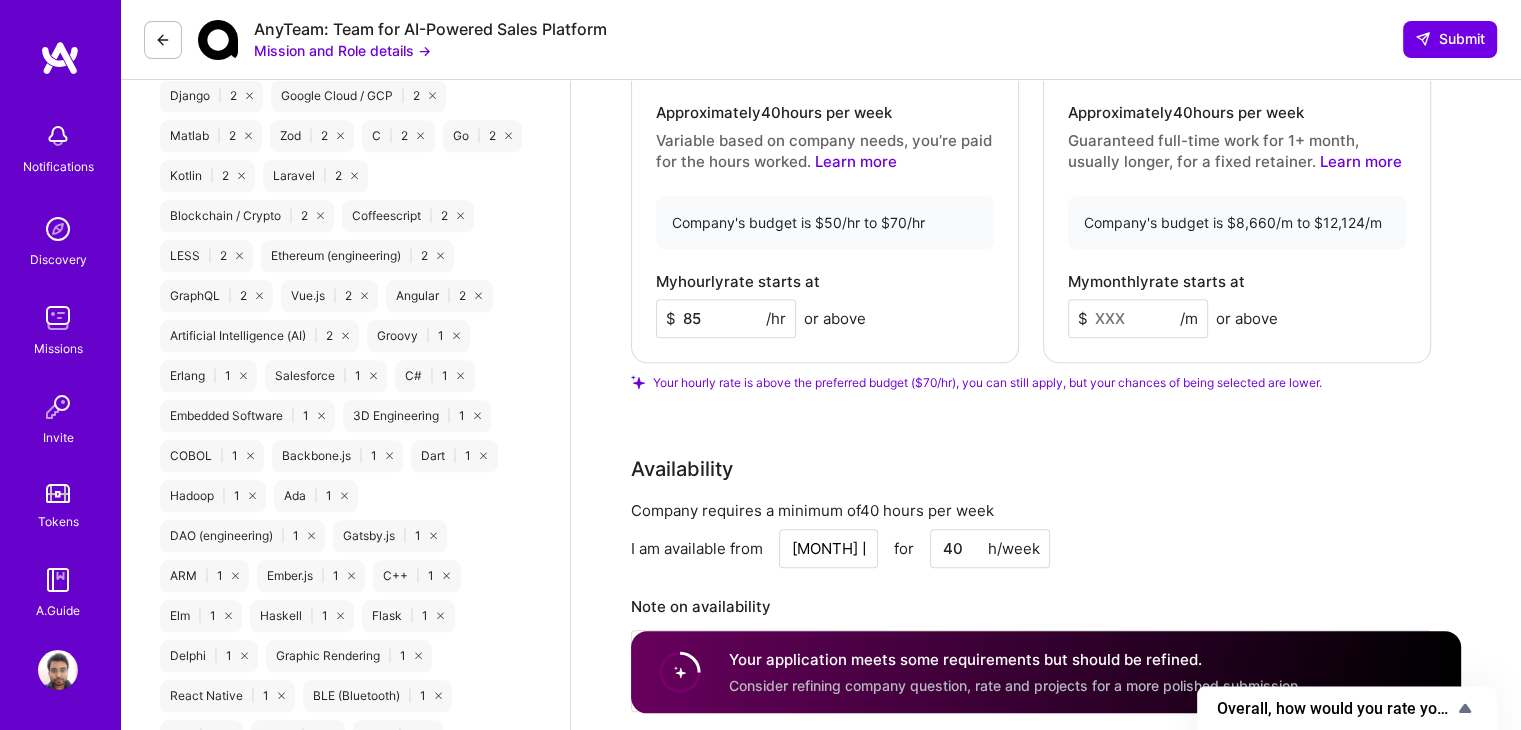 scroll, scrollTop: 1919, scrollLeft: 0, axis: vertical 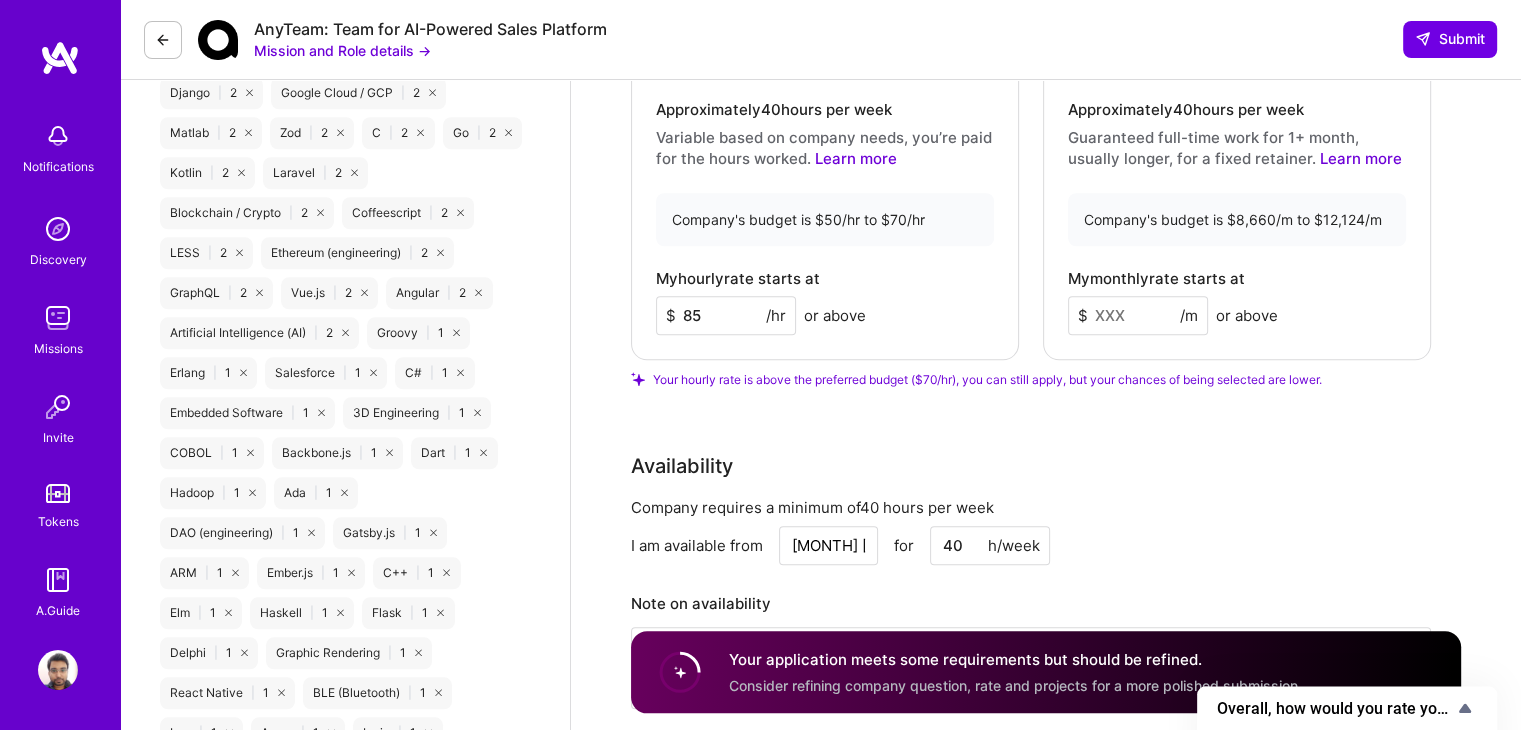 drag, startPoint x: 724, startPoint y: 319, endPoint x: 617, endPoint y: 301, distance: 108.503456 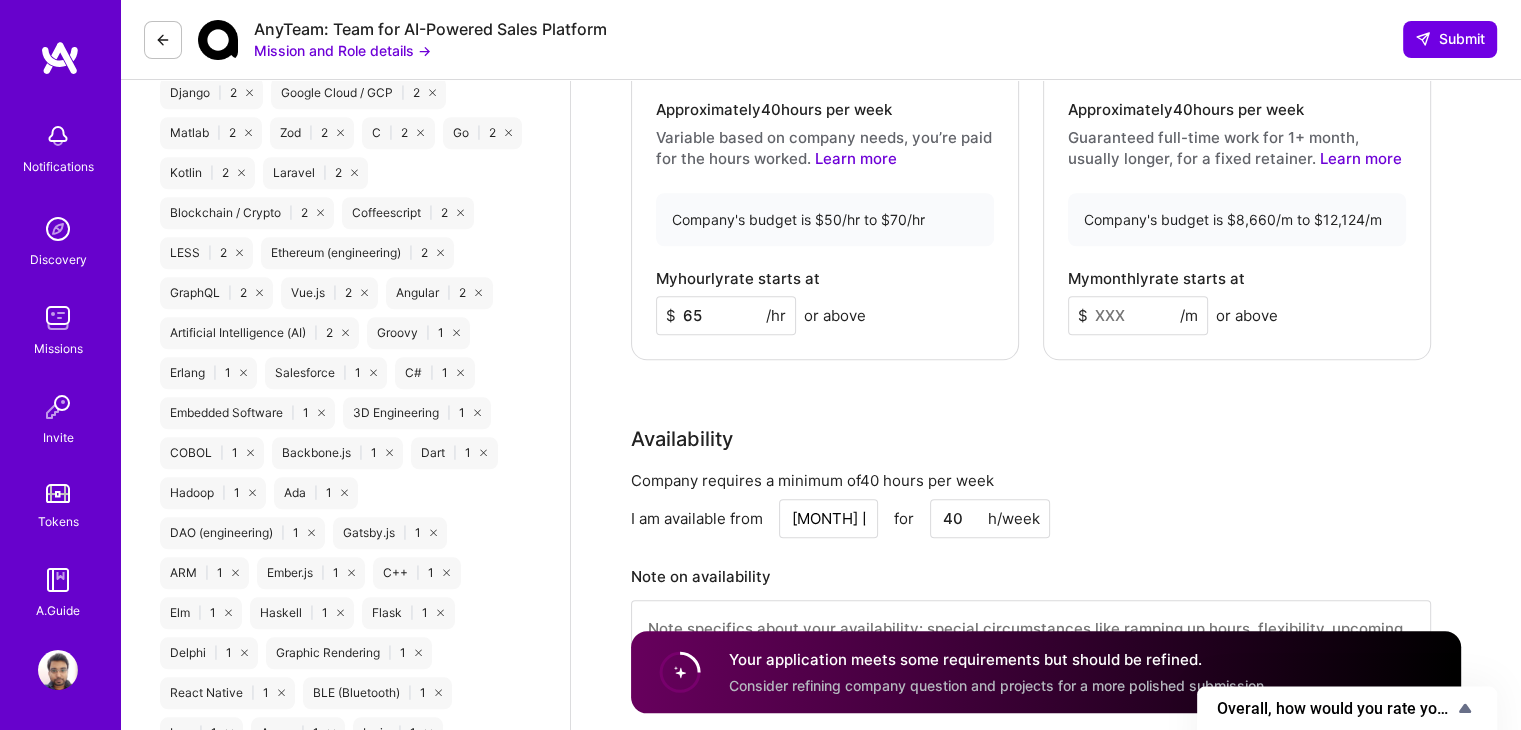 type on "65" 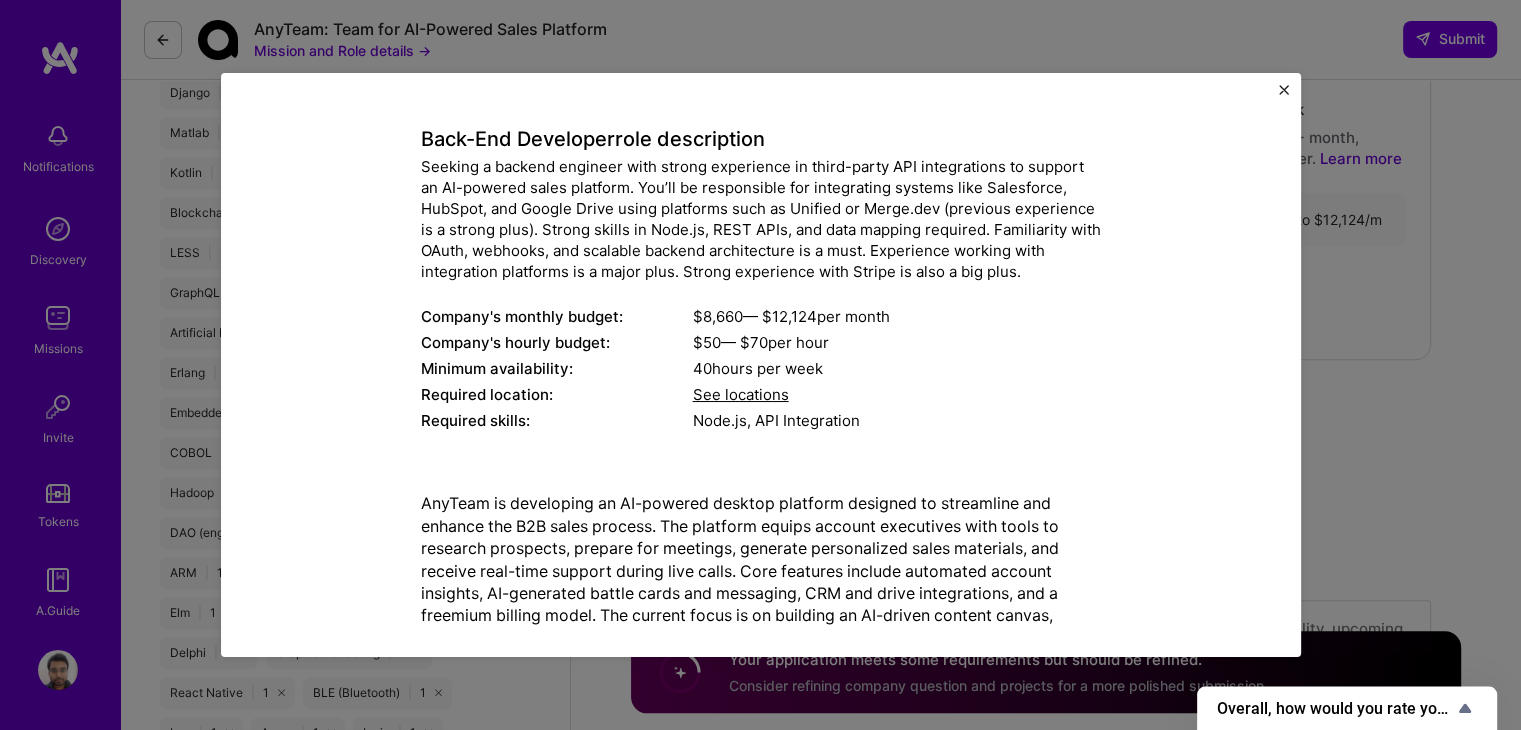 scroll, scrollTop: 164, scrollLeft: 0, axis: vertical 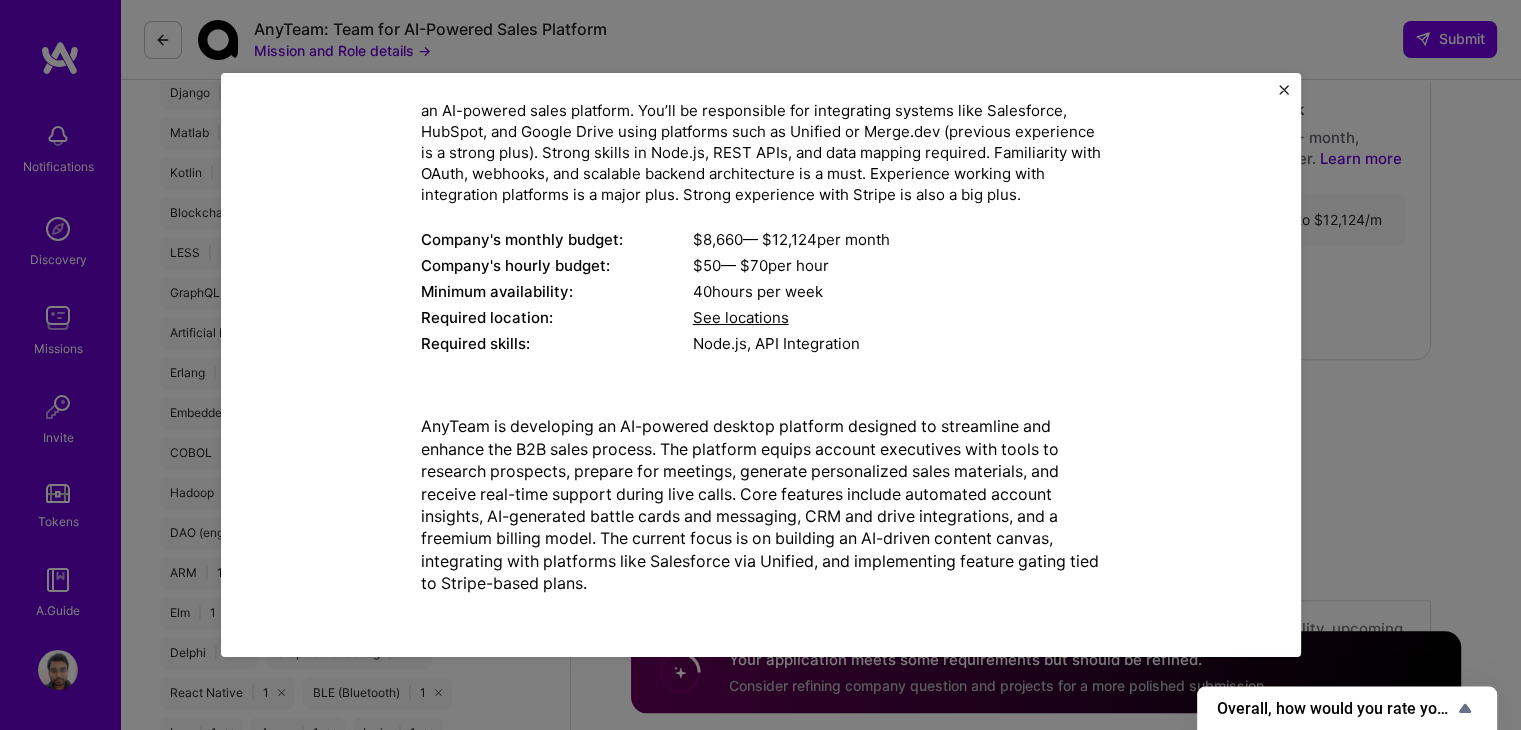 click on "See locations" at bounding box center (741, 317) 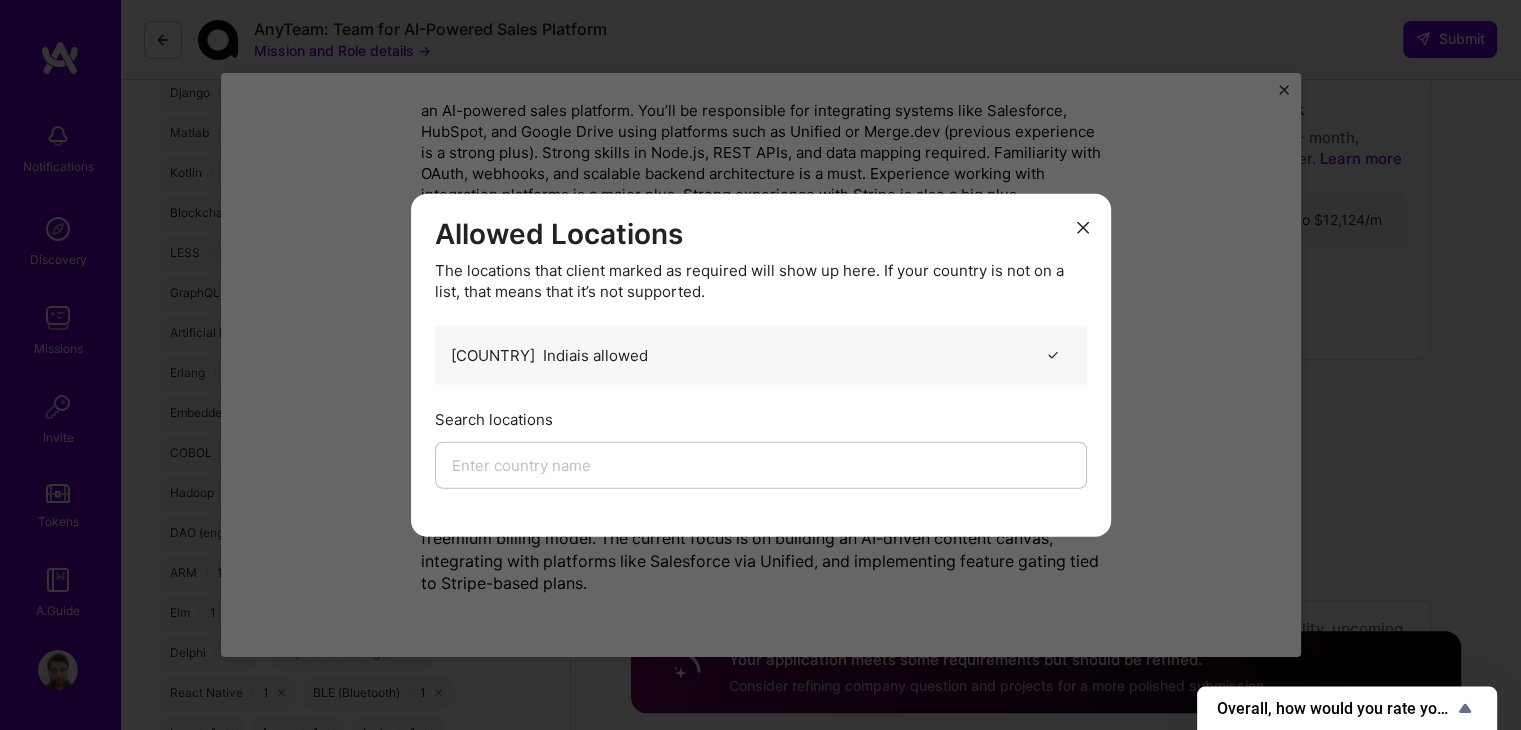 click on "Allowed Locations The locations that client marked as required will show up here. If your country is not on a list, that means that it’s not supported. 🇮🇳 India  is allowed Search locations" at bounding box center (760, 365) 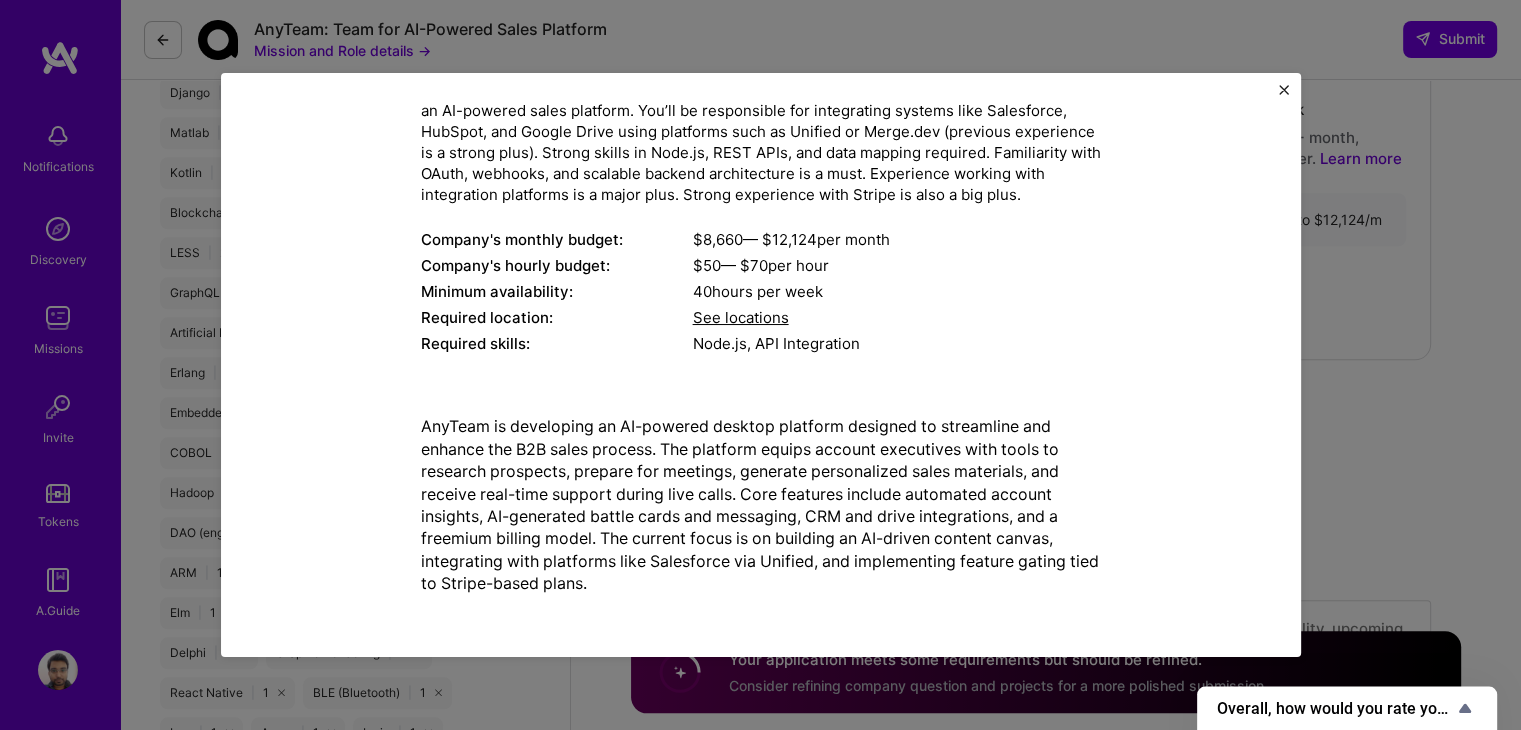 scroll, scrollTop: 1920, scrollLeft: 0, axis: vertical 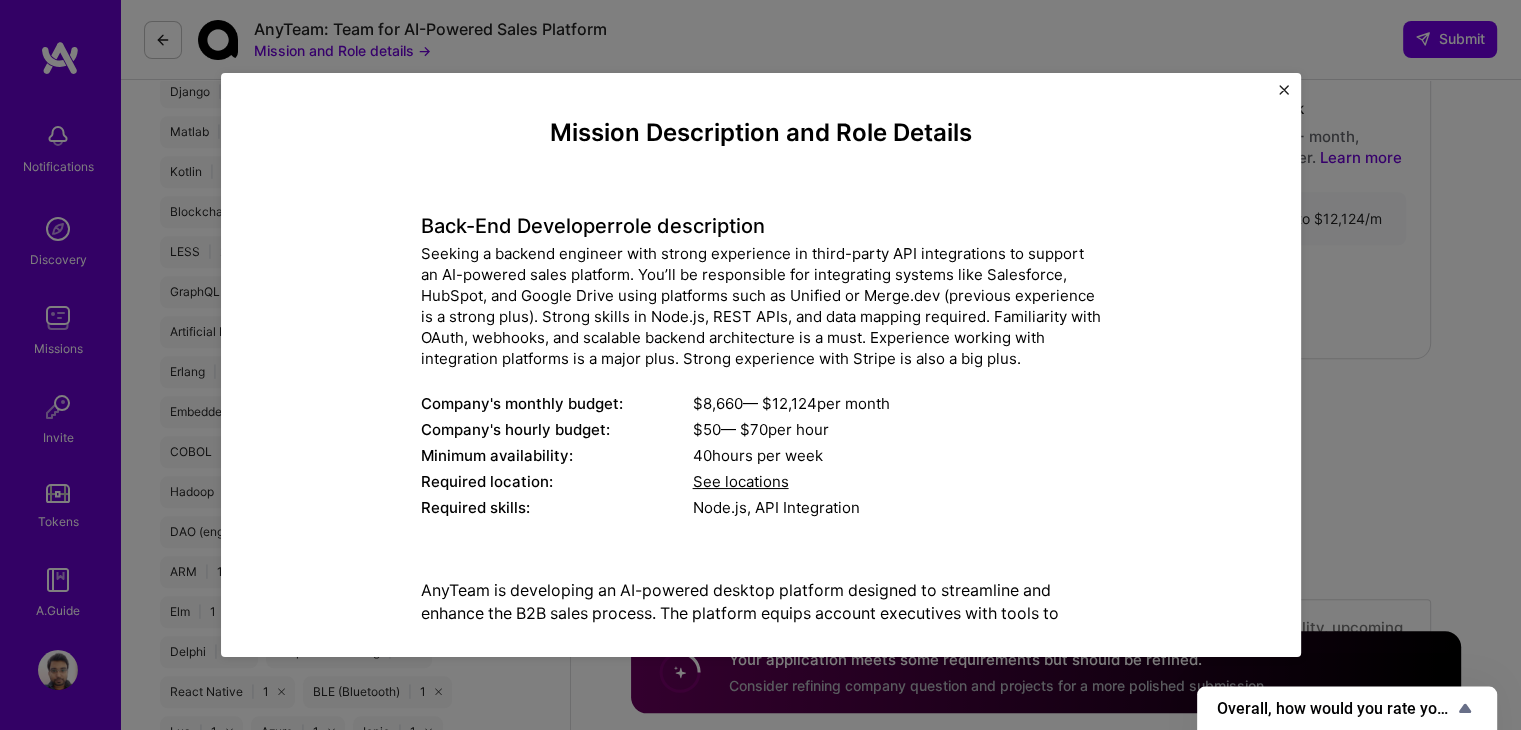 click on "Mission Description and Role Details Back-End Developer  role description Seeking a backend engineer with strong experience in third-party API integrations to support an AI-powered sales platform. You’ll be responsible for integrating systems like Salesforce, HubSpot, and Google Drive using platforms such as Unified or Merge.dev (previous experience is a strong plus). Strong skills in Node.js, REST APIs, and data mapping required. Familiarity with OAuth, webhooks, and scalable backend architecture is a must. Experience working with integration platforms is a major plus. Strong experience with Stripe is also a big plus. Company's monthly budget: $ 8,660  — $ 12,124  per month Company's hourly budget: $ 50  — $ 70  per hour Minimum availability: 40  hours per week Required location: See locations Required skills: Node.js, API Integration" at bounding box center (760, 365) 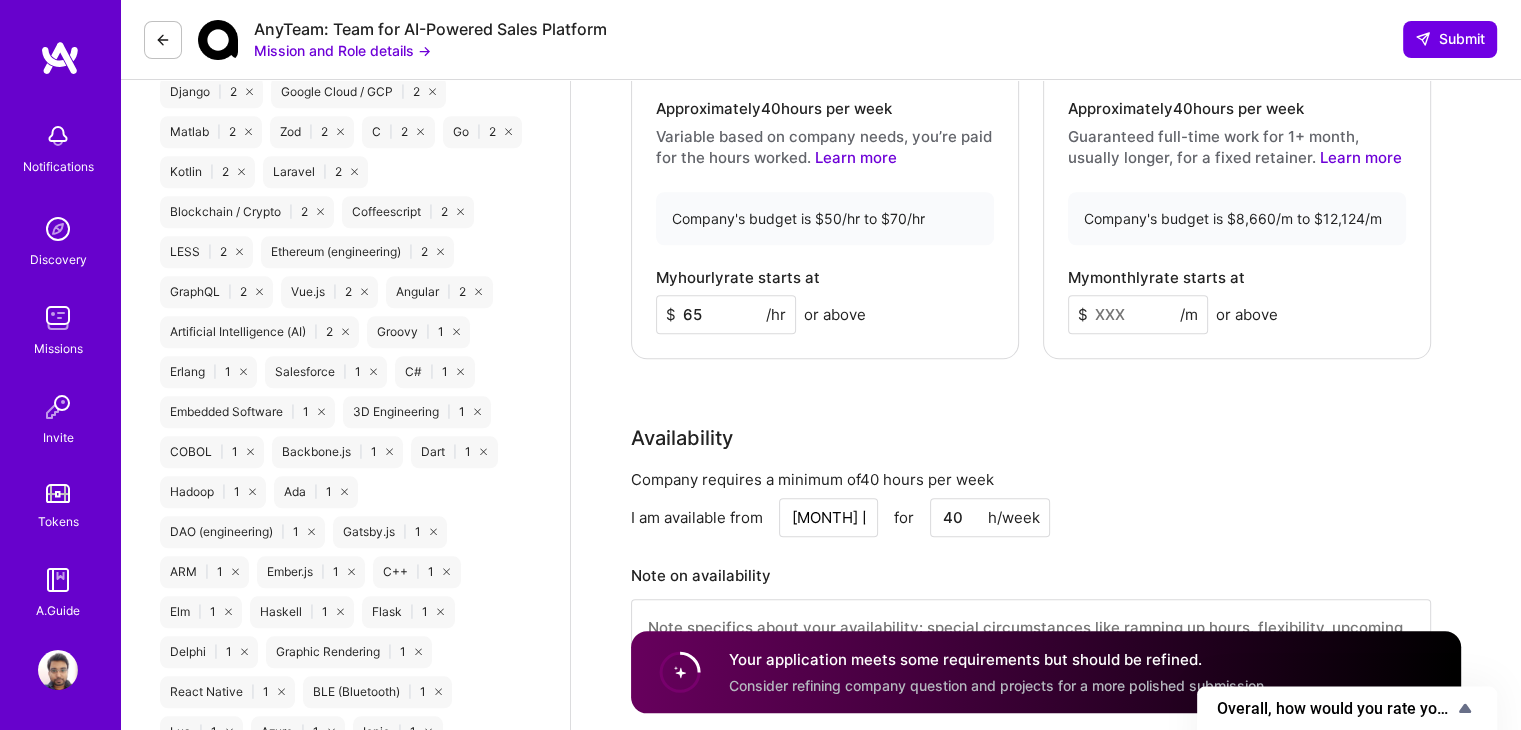 click at bounding box center (1138, 314) 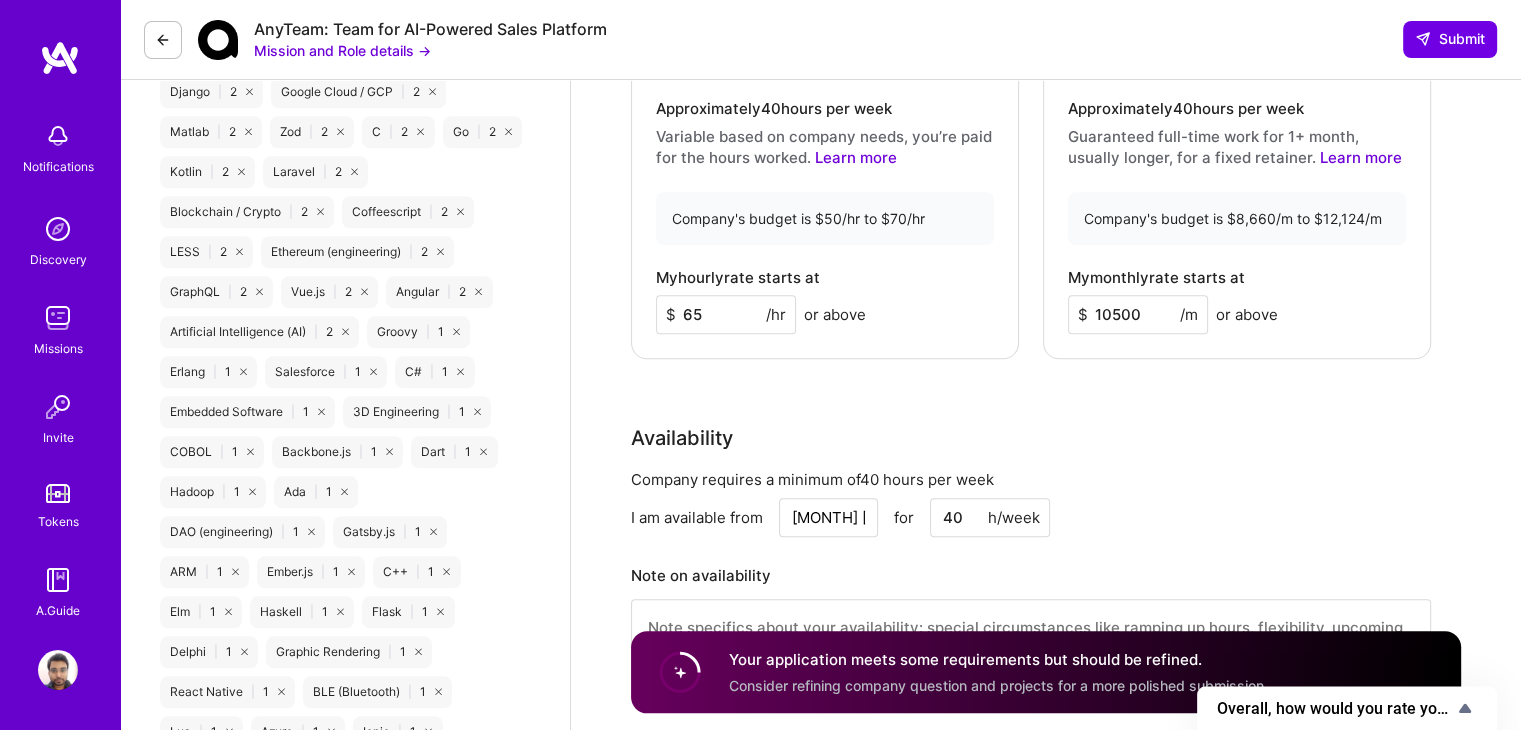 type on "10500" 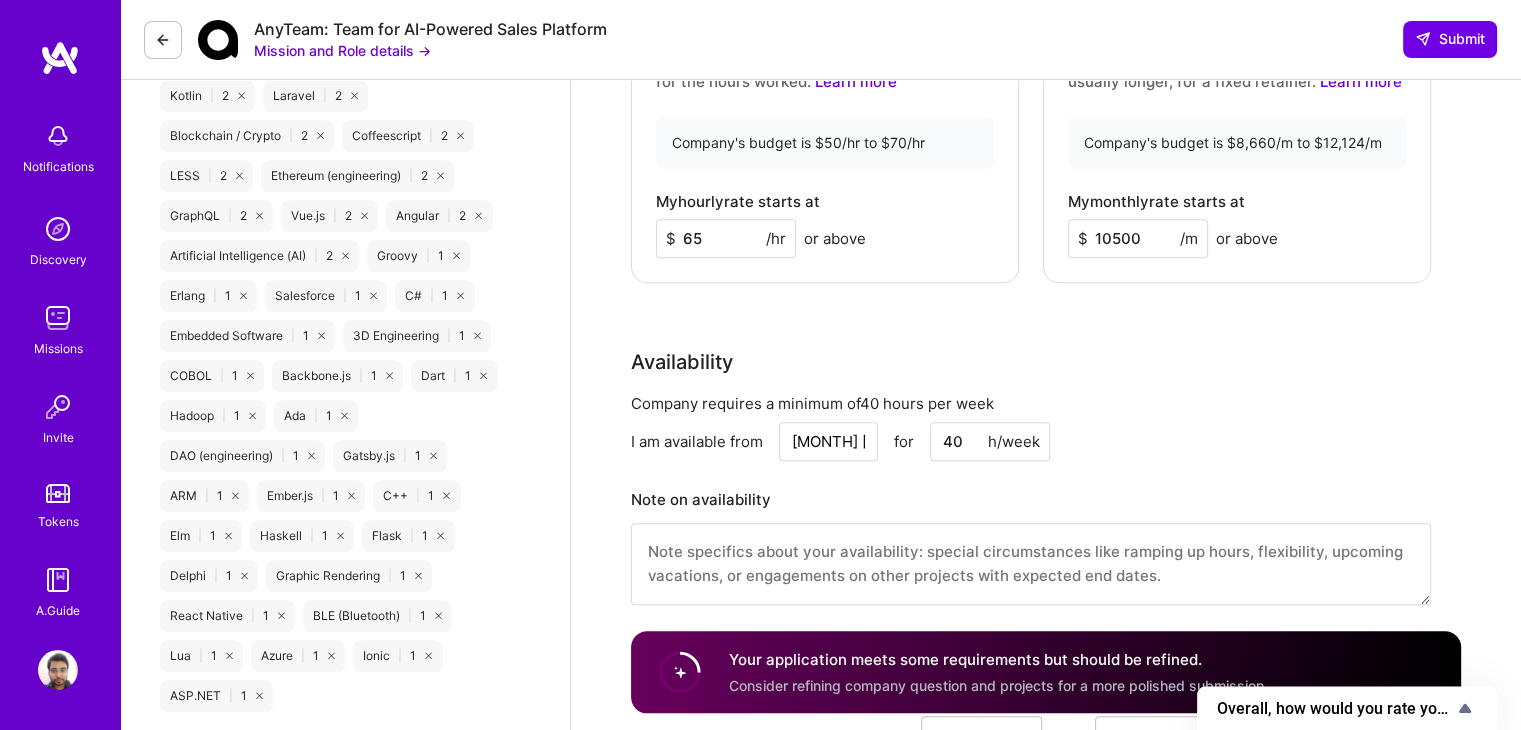 scroll, scrollTop: 2004, scrollLeft: 0, axis: vertical 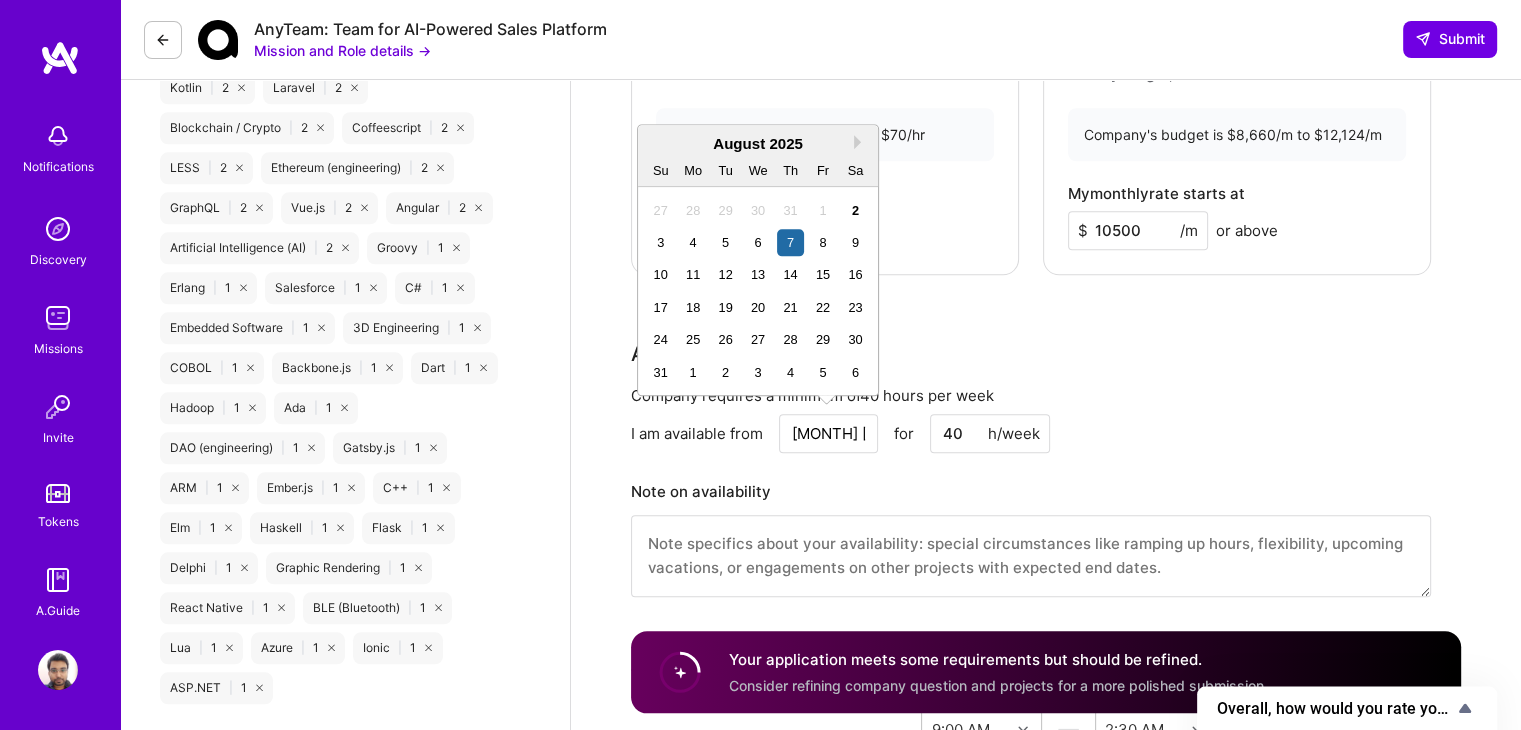 click on "Aug 7" at bounding box center [828, 433] 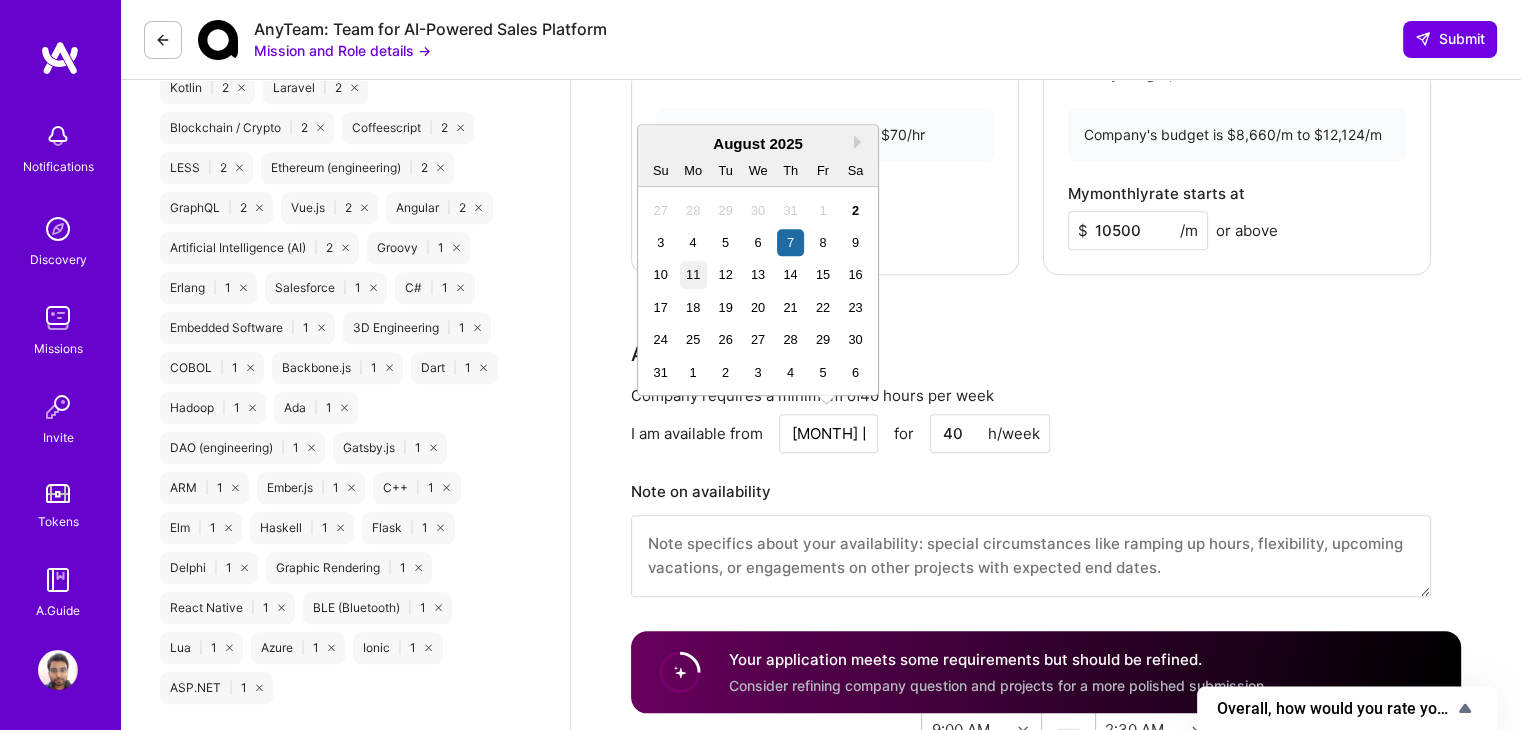 click on "11" at bounding box center (693, 274) 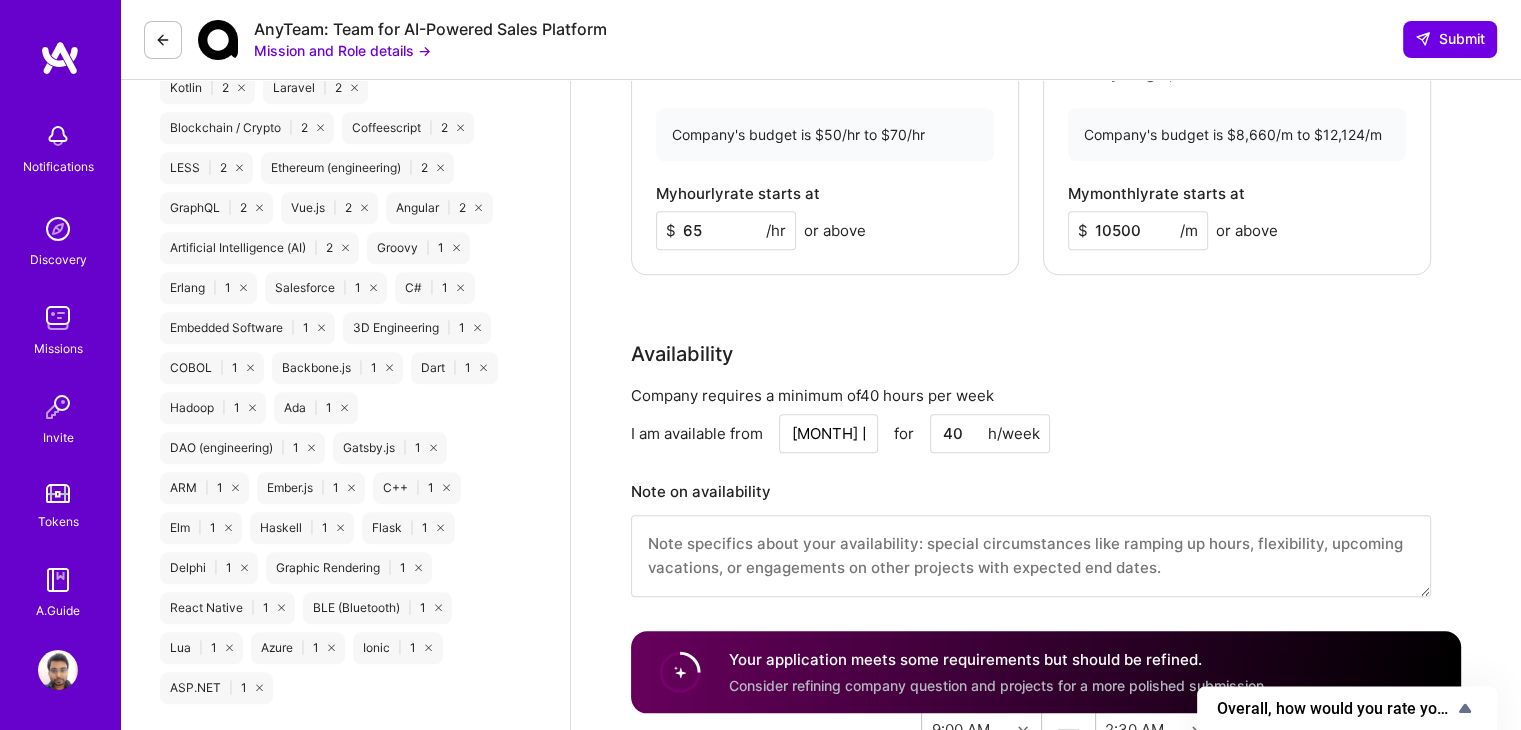 click on "I am available from Aug 11 for 40 h/week" at bounding box center [1031, 433] 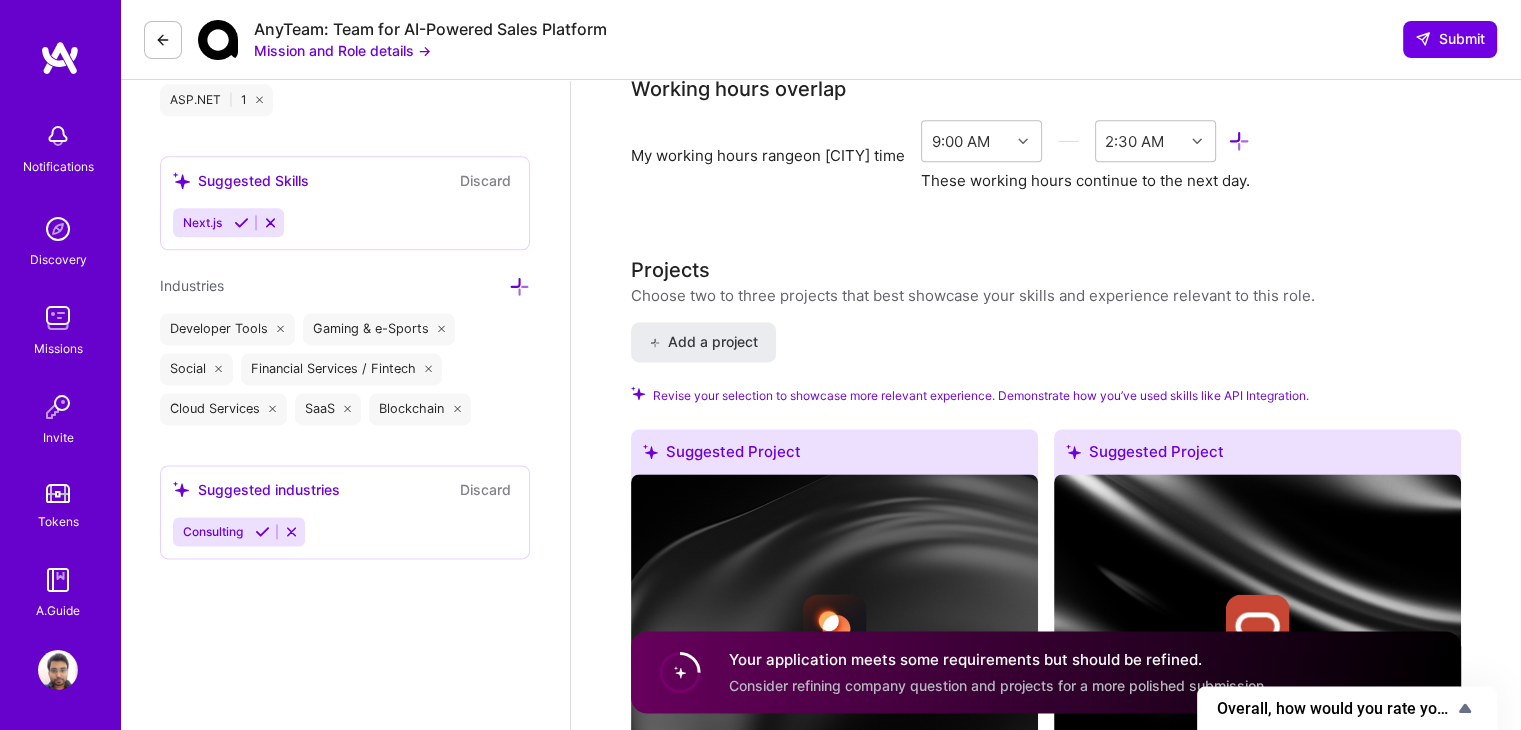 scroll, scrollTop: 2596, scrollLeft: 0, axis: vertical 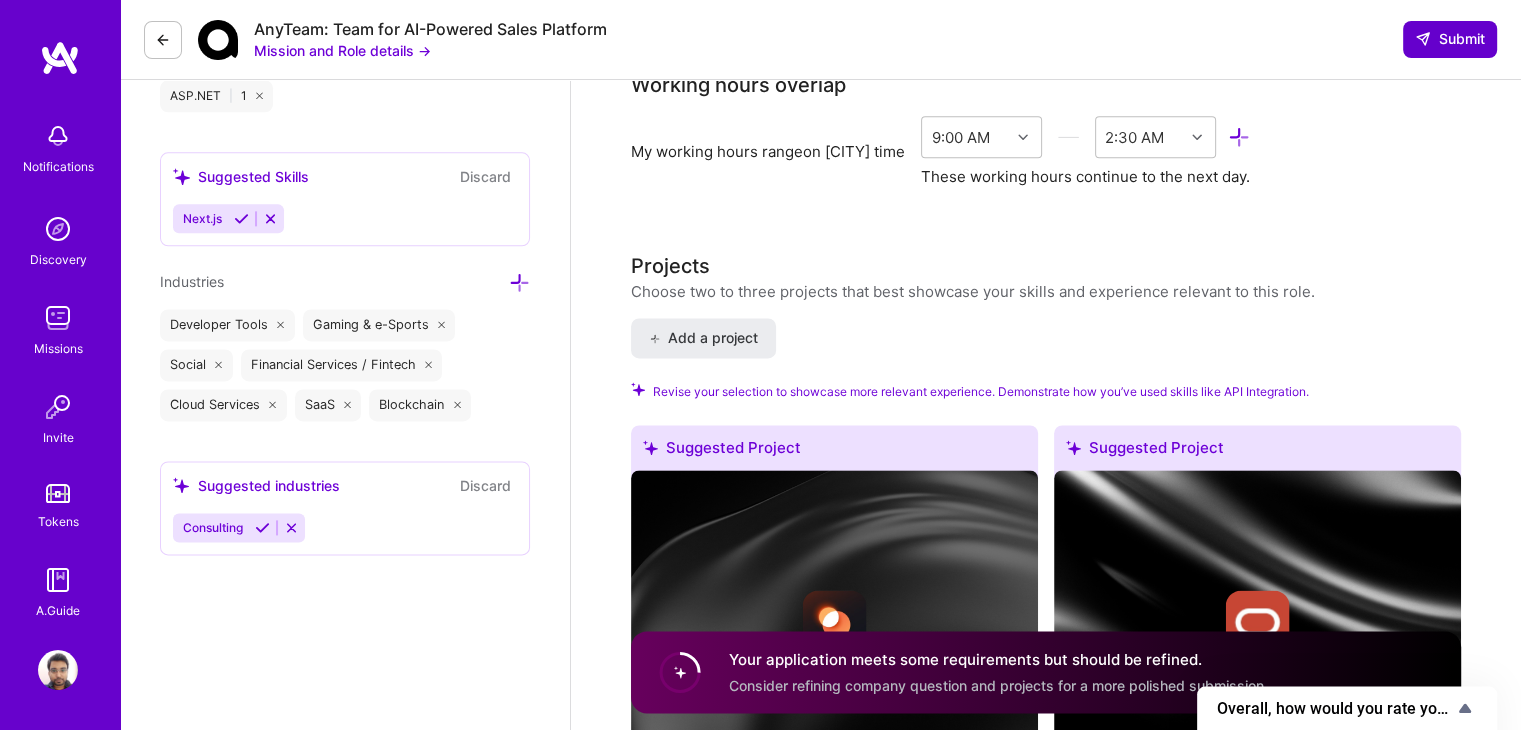 click on "Submit" at bounding box center (1450, 39) 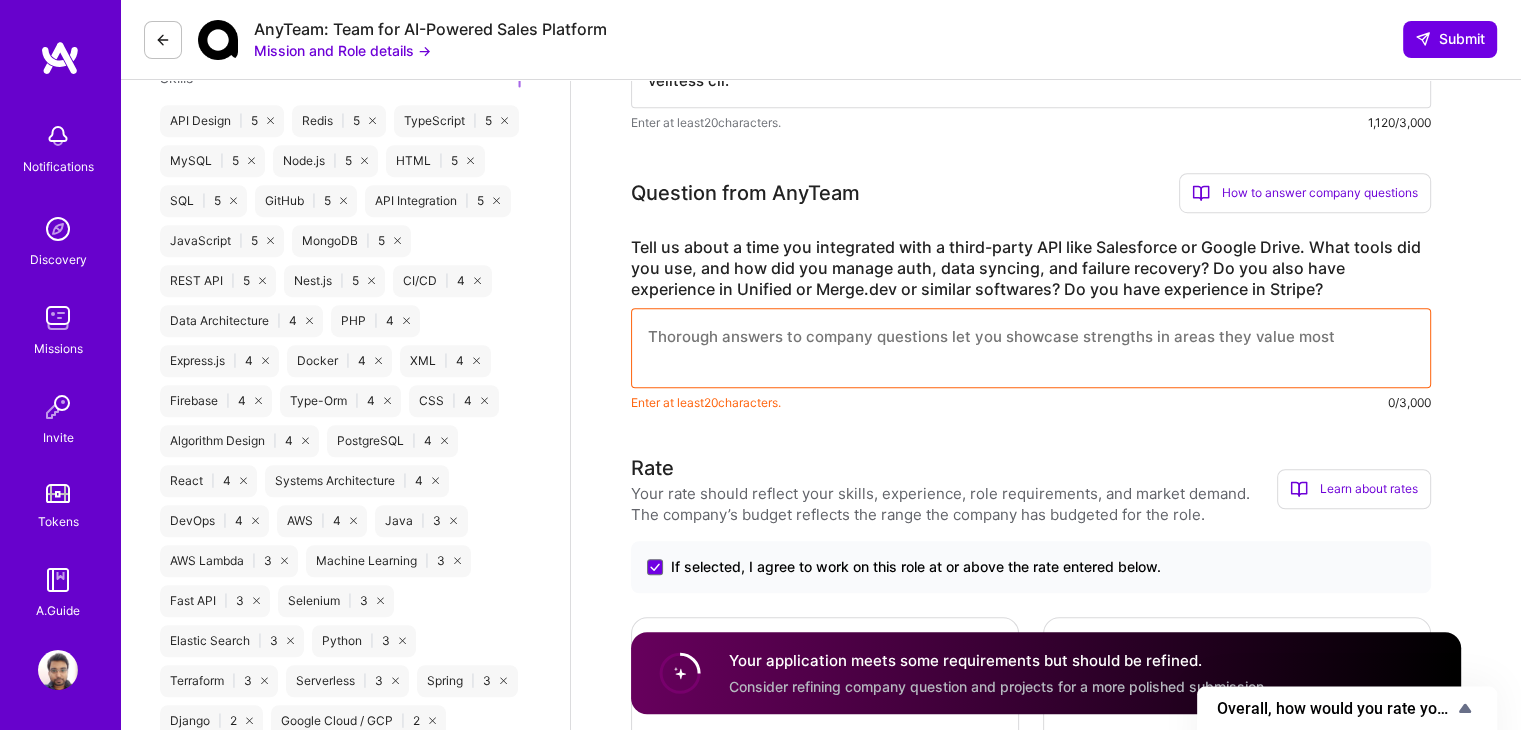 scroll, scrollTop: 1289, scrollLeft: 0, axis: vertical 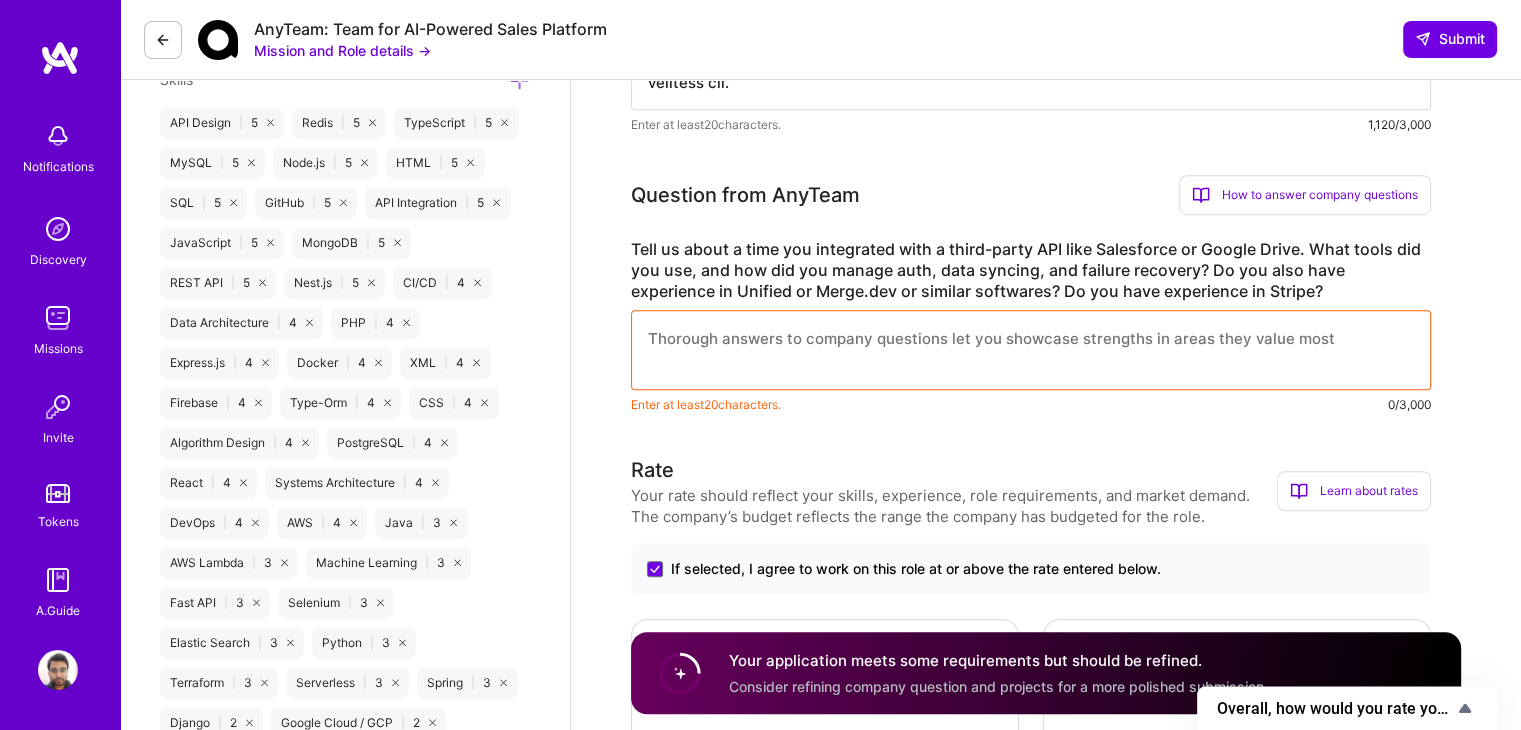 click at bounding box center (1031, 350) 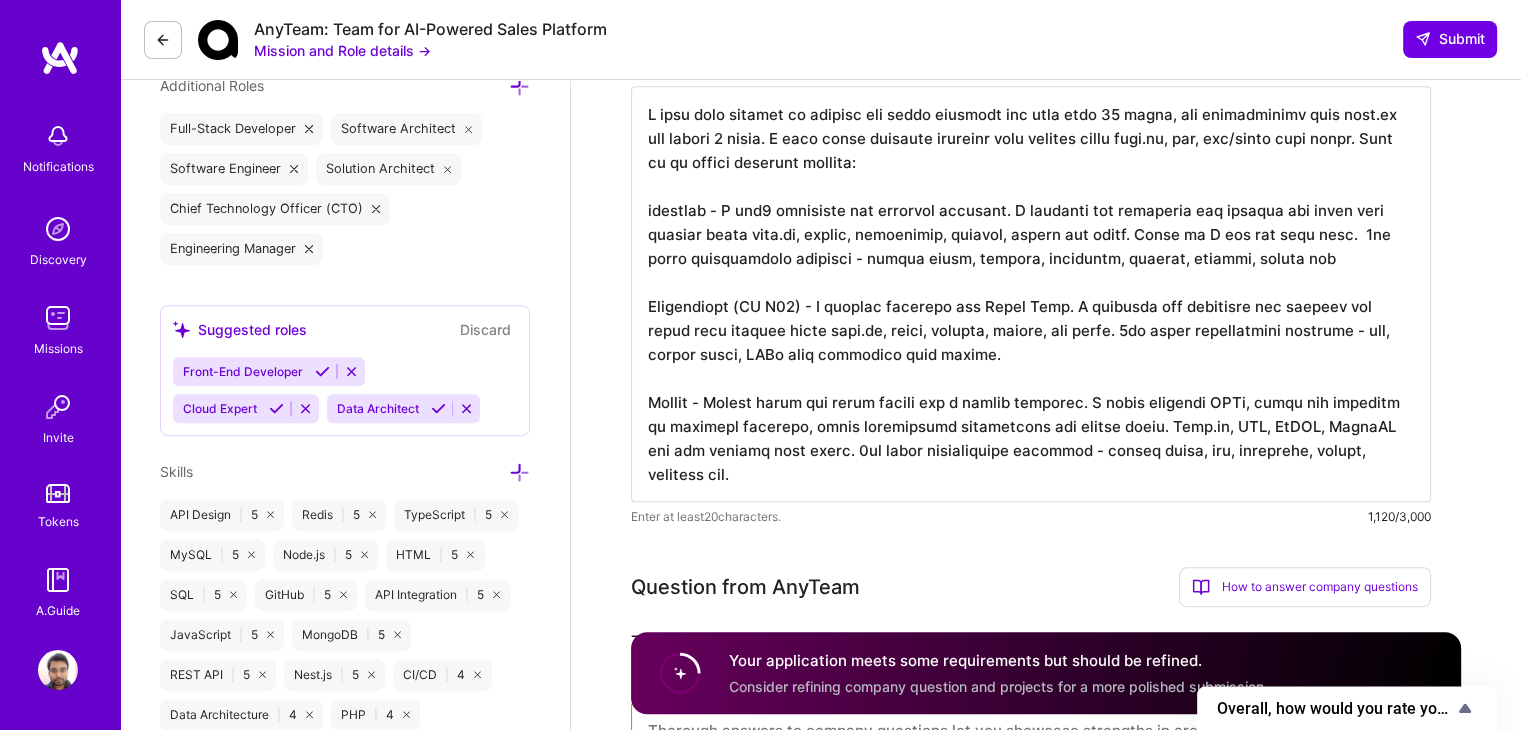scroll, scrollTop: 896, scrollLeft: 0, axis: vertical 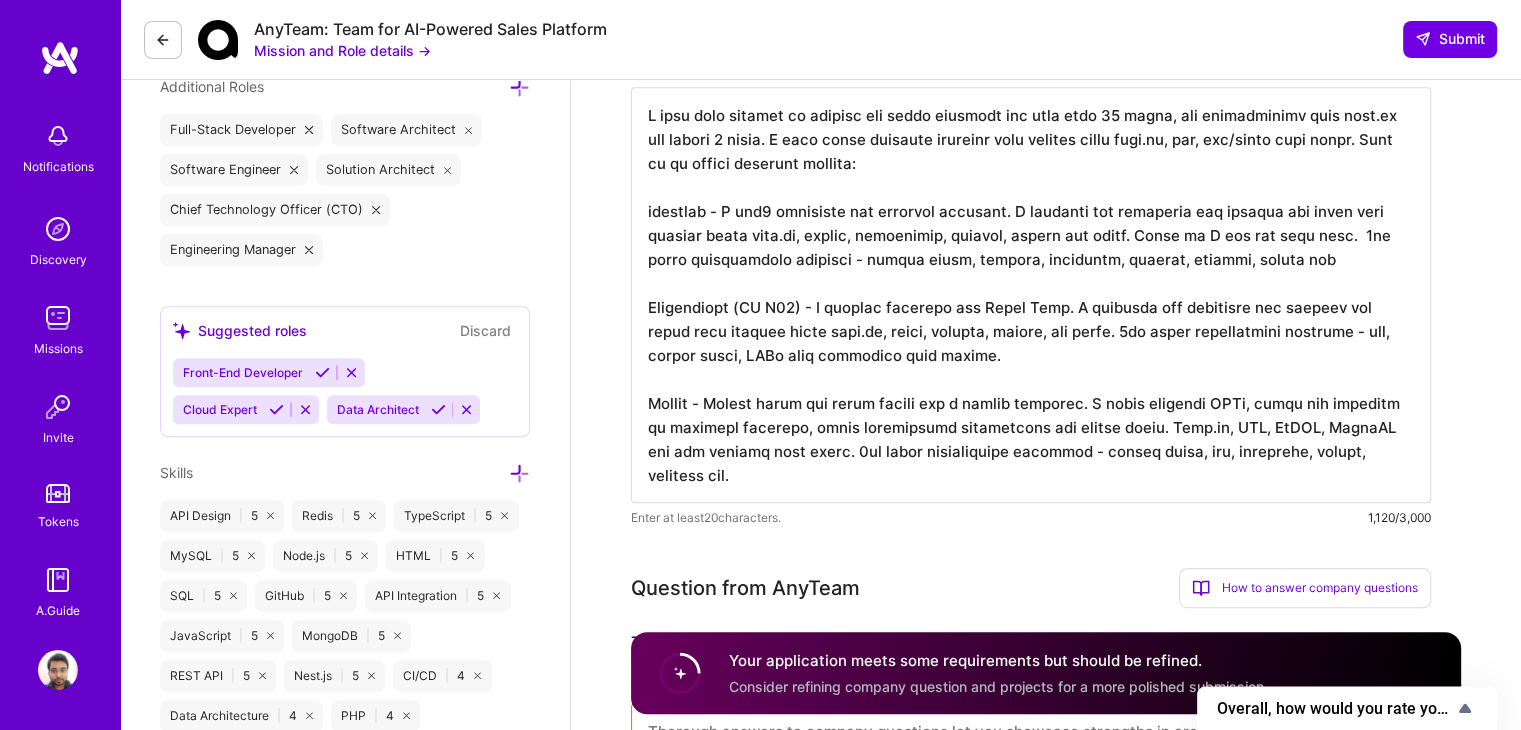 click at bounding box center (1031, 295) 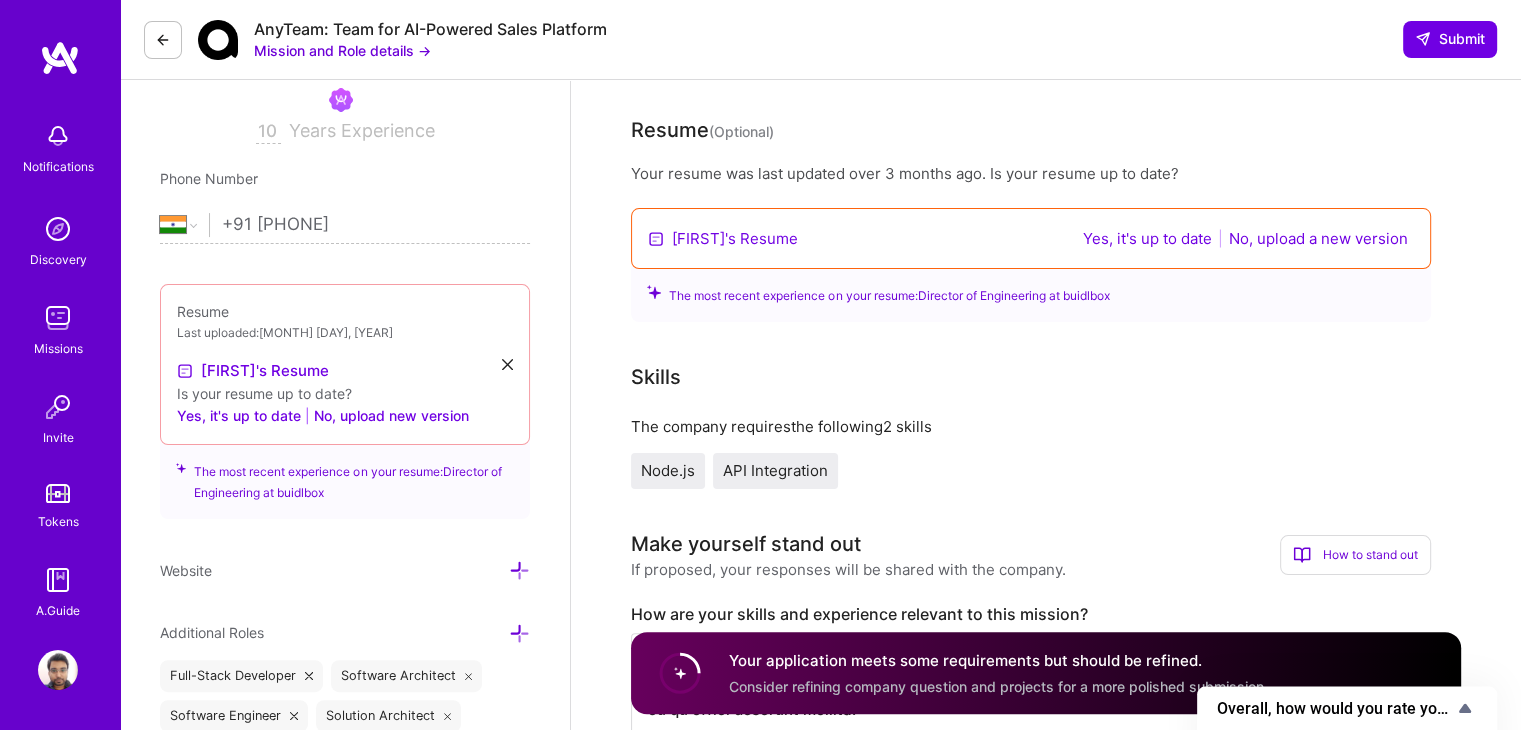 scroll, scrollTop: 346, scrollLeft: 0, axis: vertical 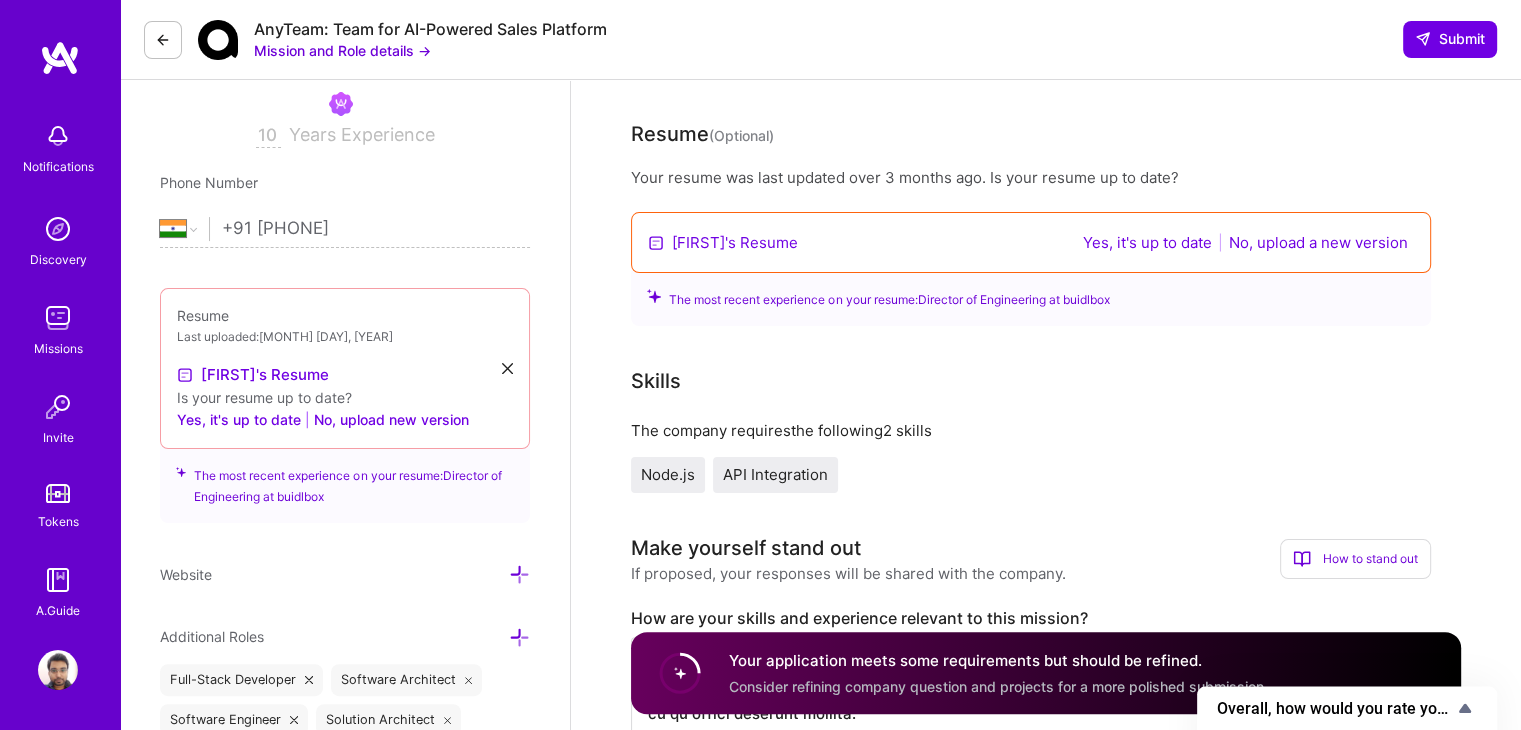 click on "Yes, it's up to date" at bounding box center (1147, 242) 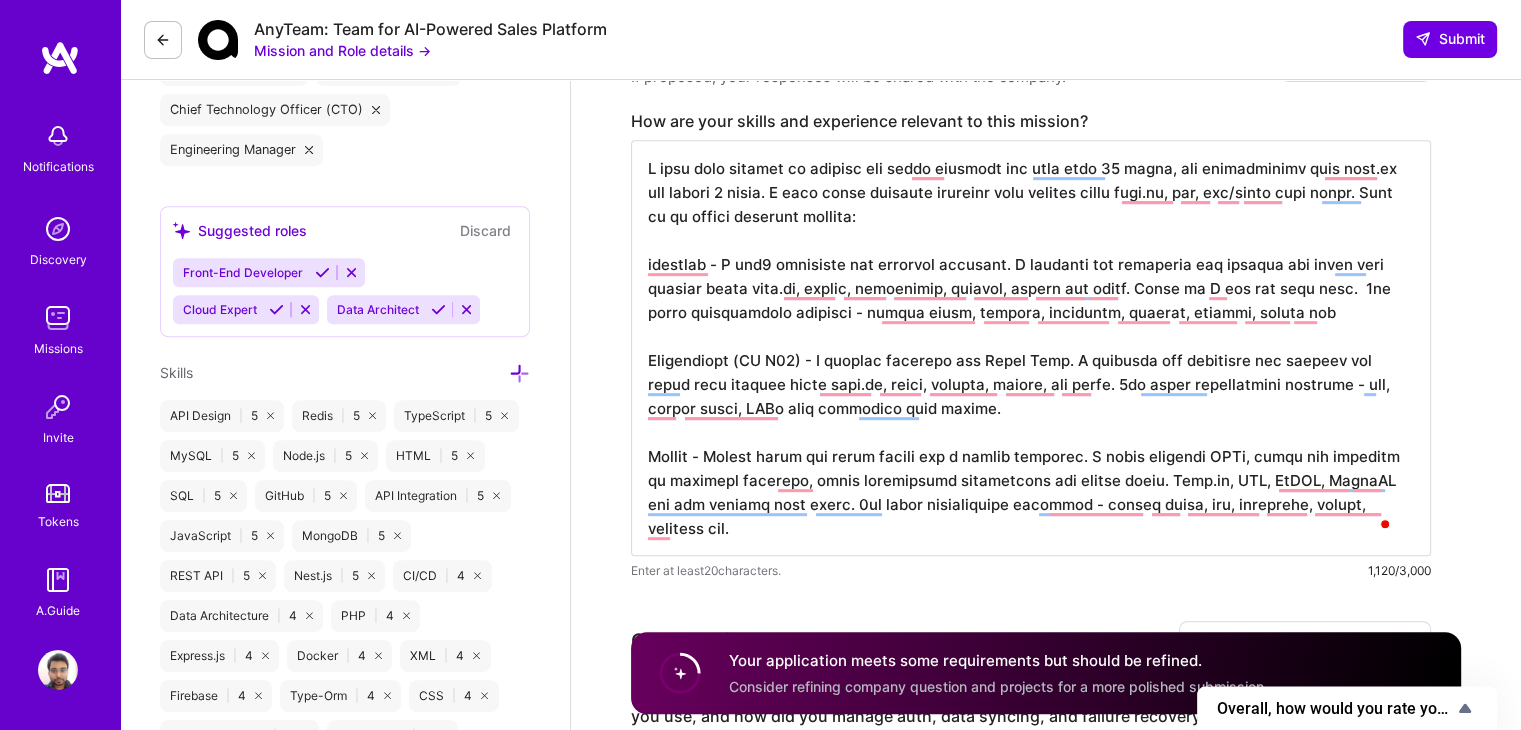 scroll, scrollTop: 852, scrollLeft: 0, axis: vertical 